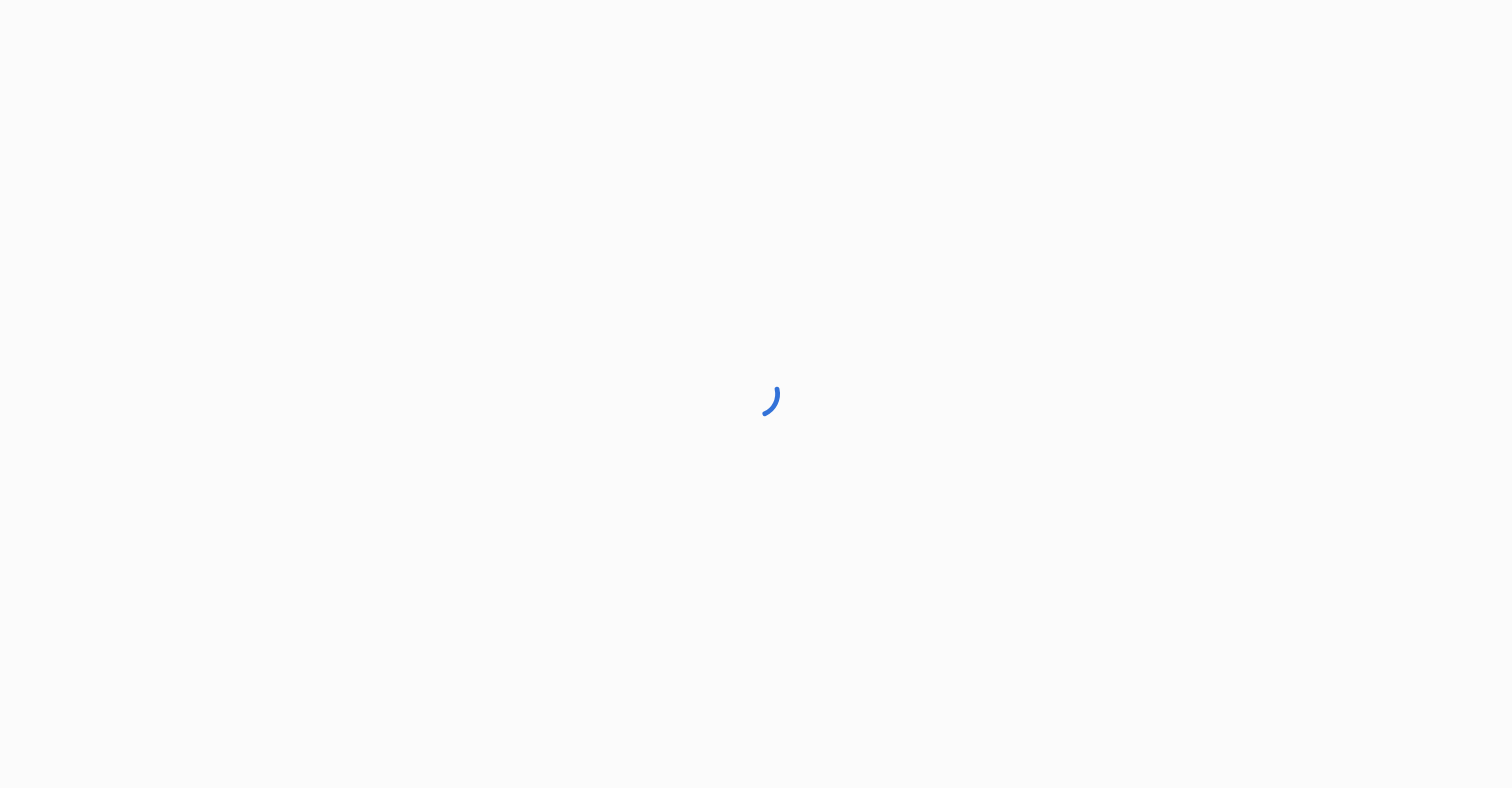 scroll, scrollTop: 0, scrollLeft: 0, axis: both 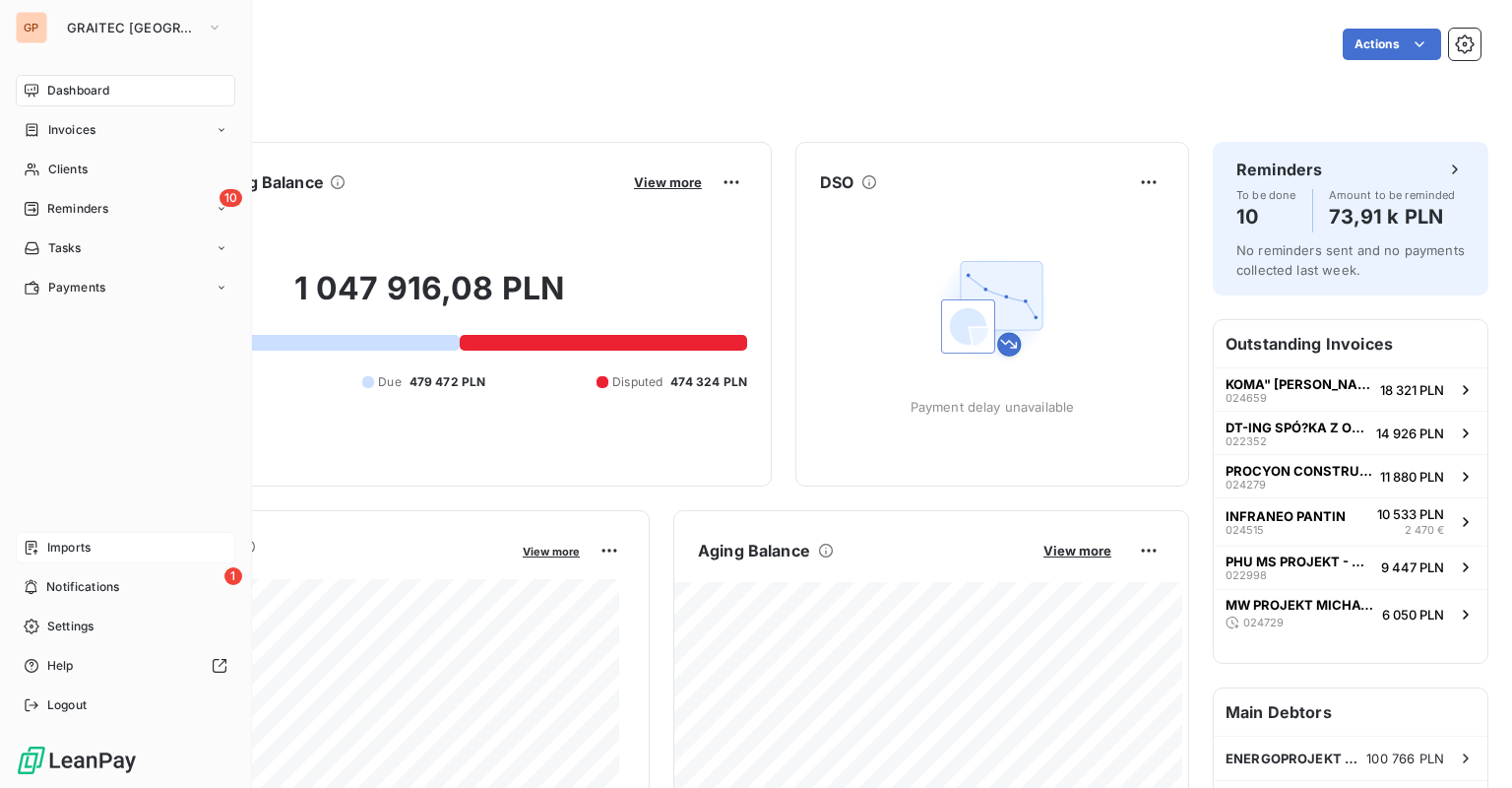 click on "Imports" at bounding box center [69, 548] 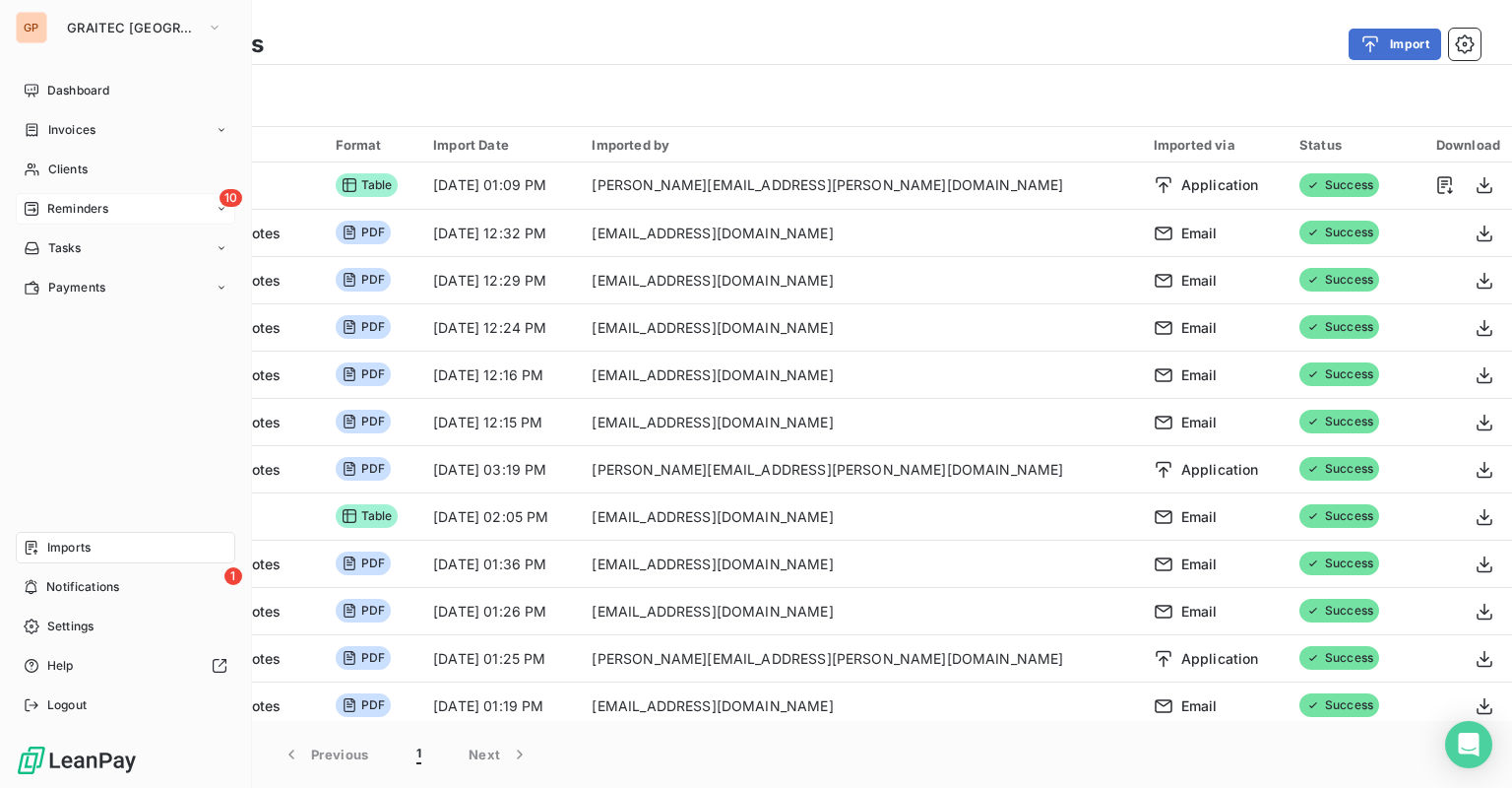 click on "Reminders" at bounding box center (78, 209) 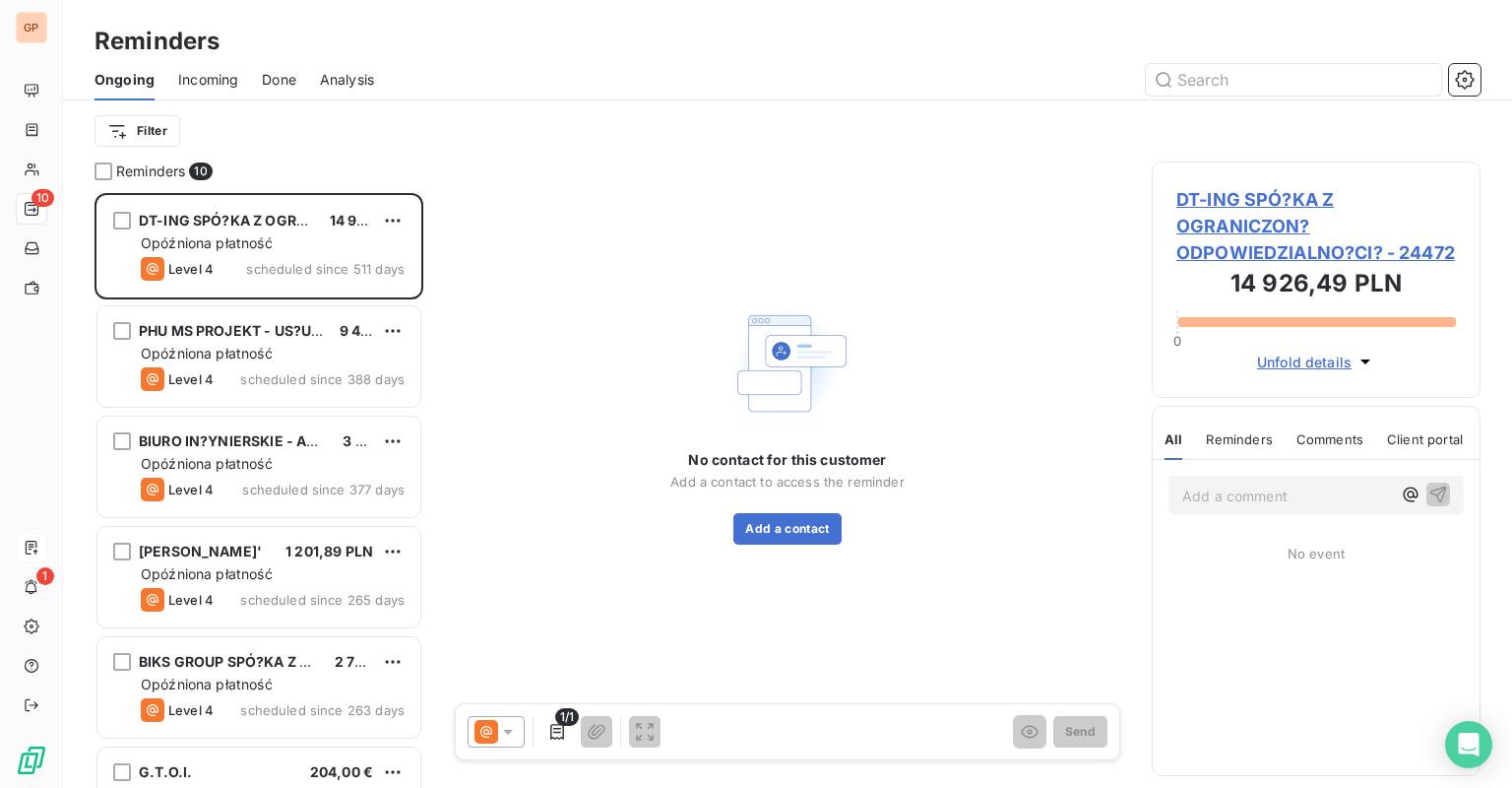 scroll, scrollTop: 12, scrollLeft: 12, axis: both 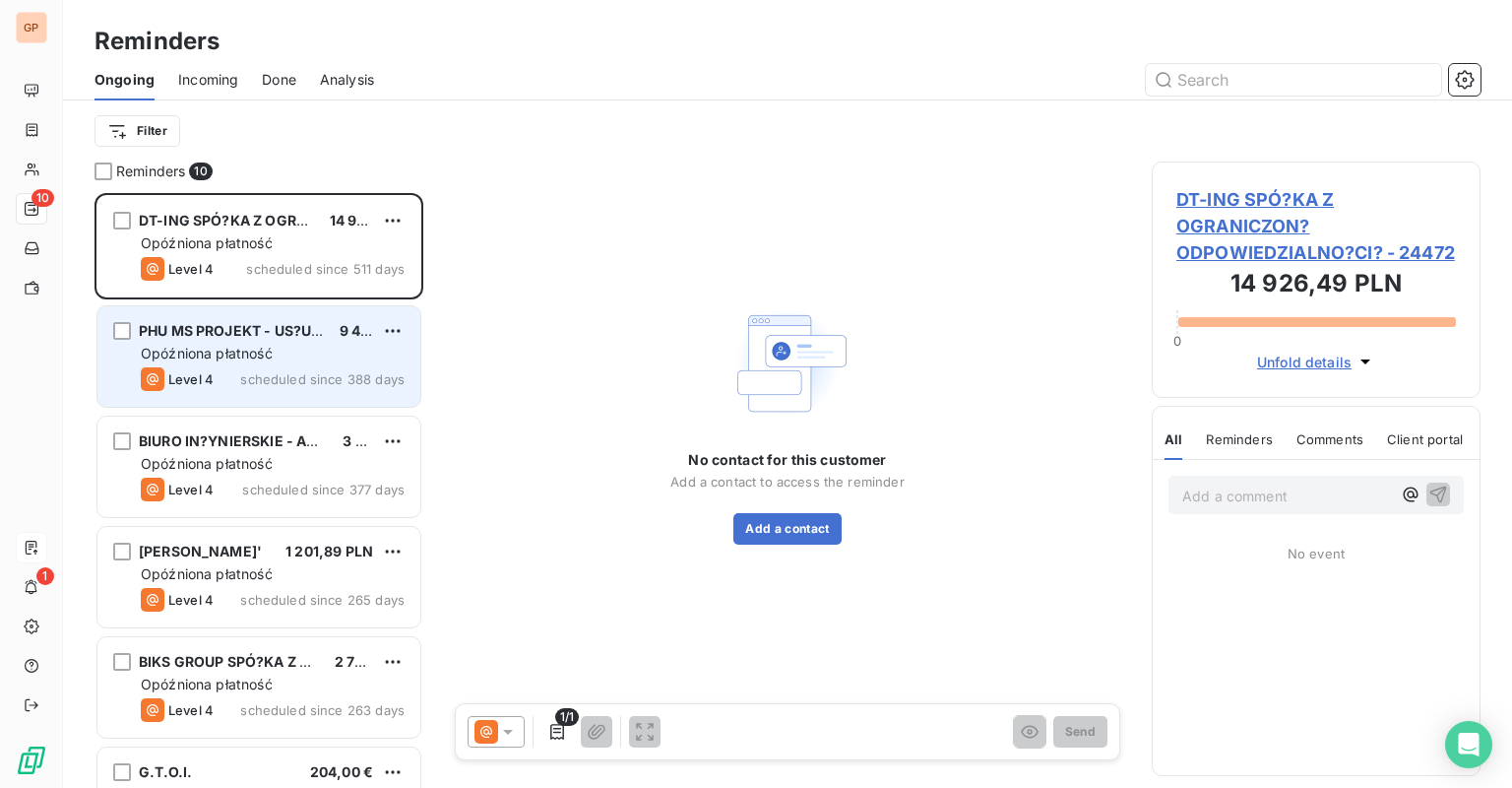 click on "Opóźniona płatność" at bounding box center [207, 353] 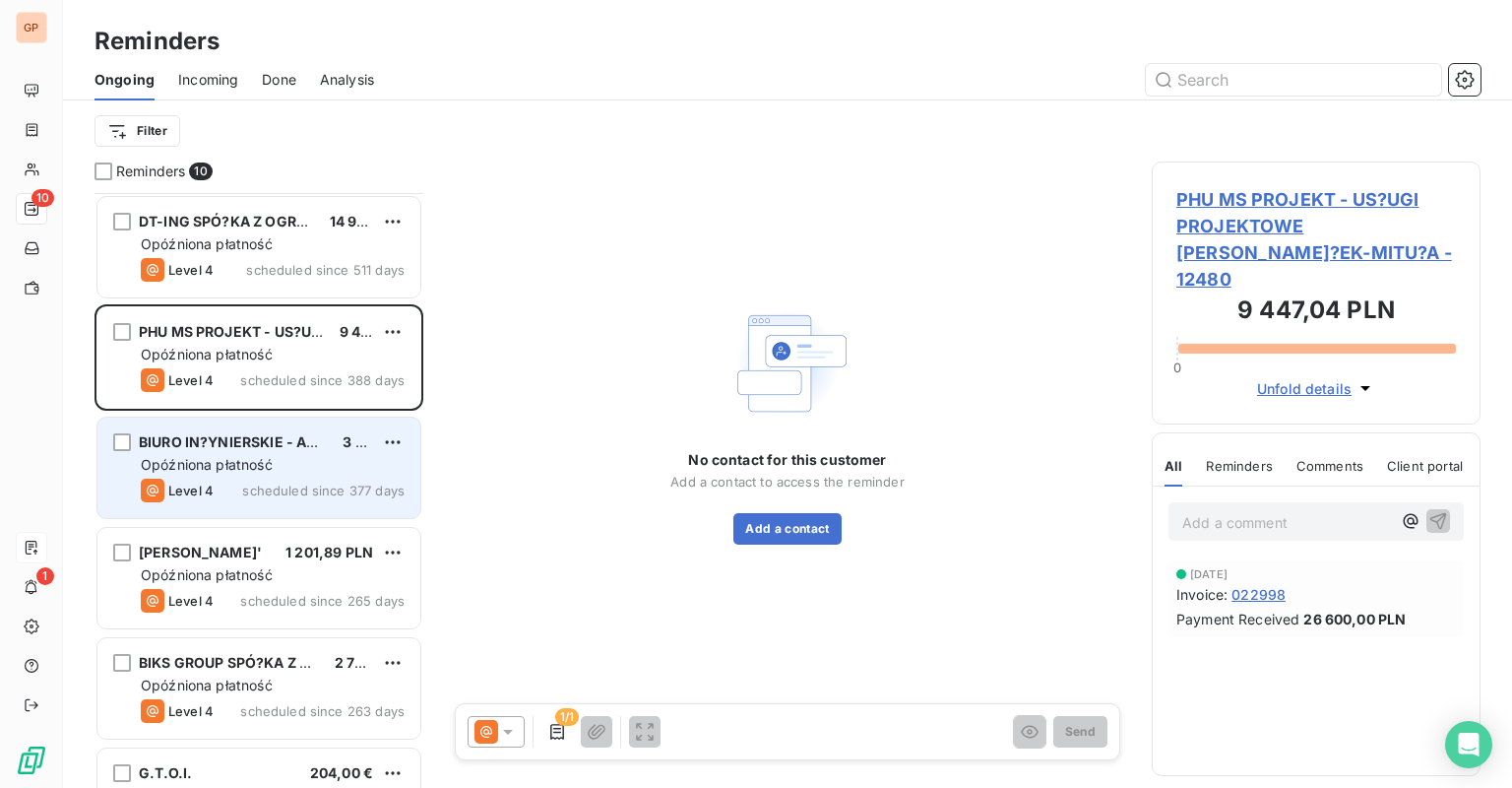 scroll, scrollTop: 508, scrollLeft: 0, axis: vertical 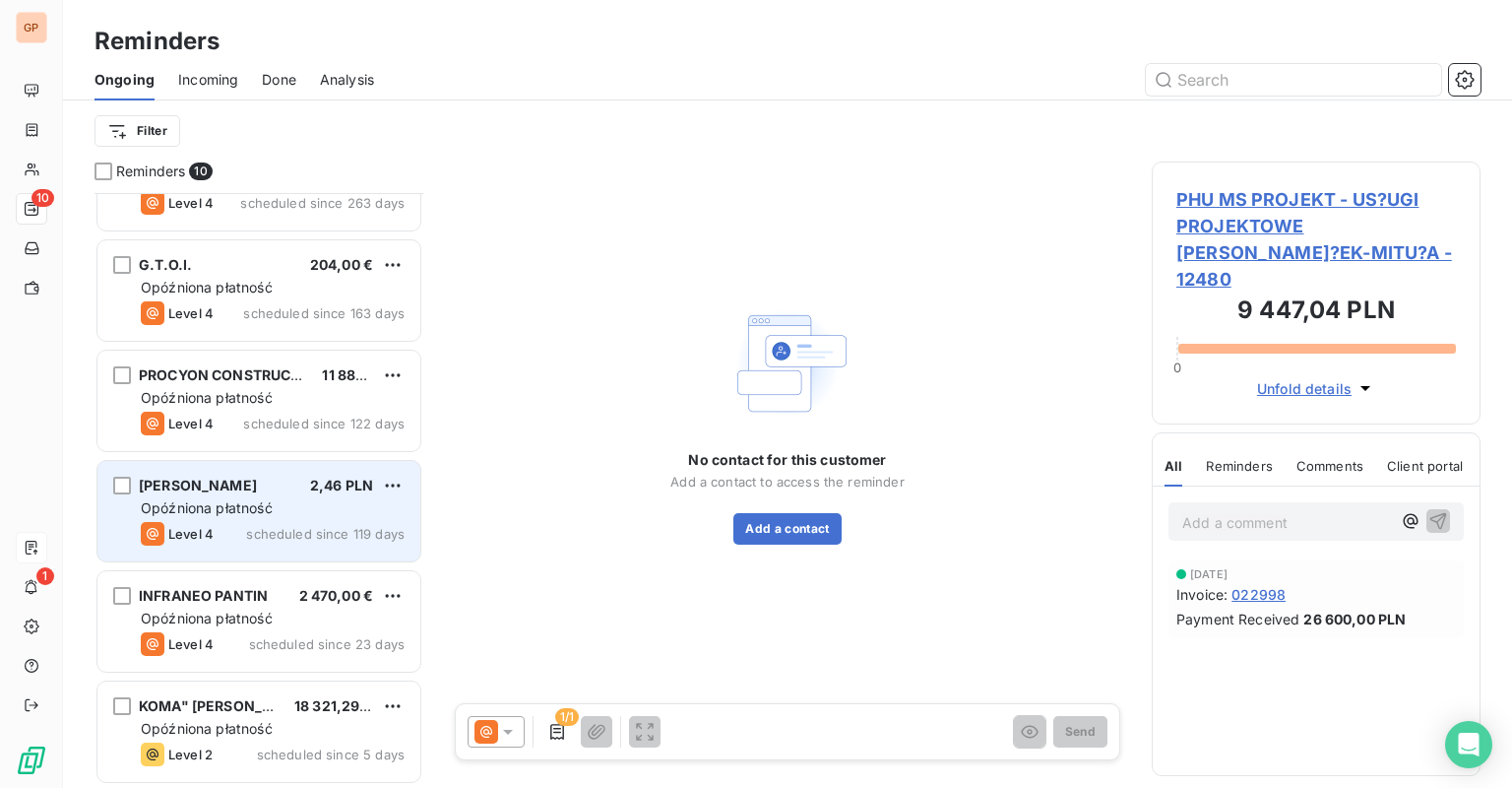 click on "Jakub Smugowski" at bounding box center [198, 485] 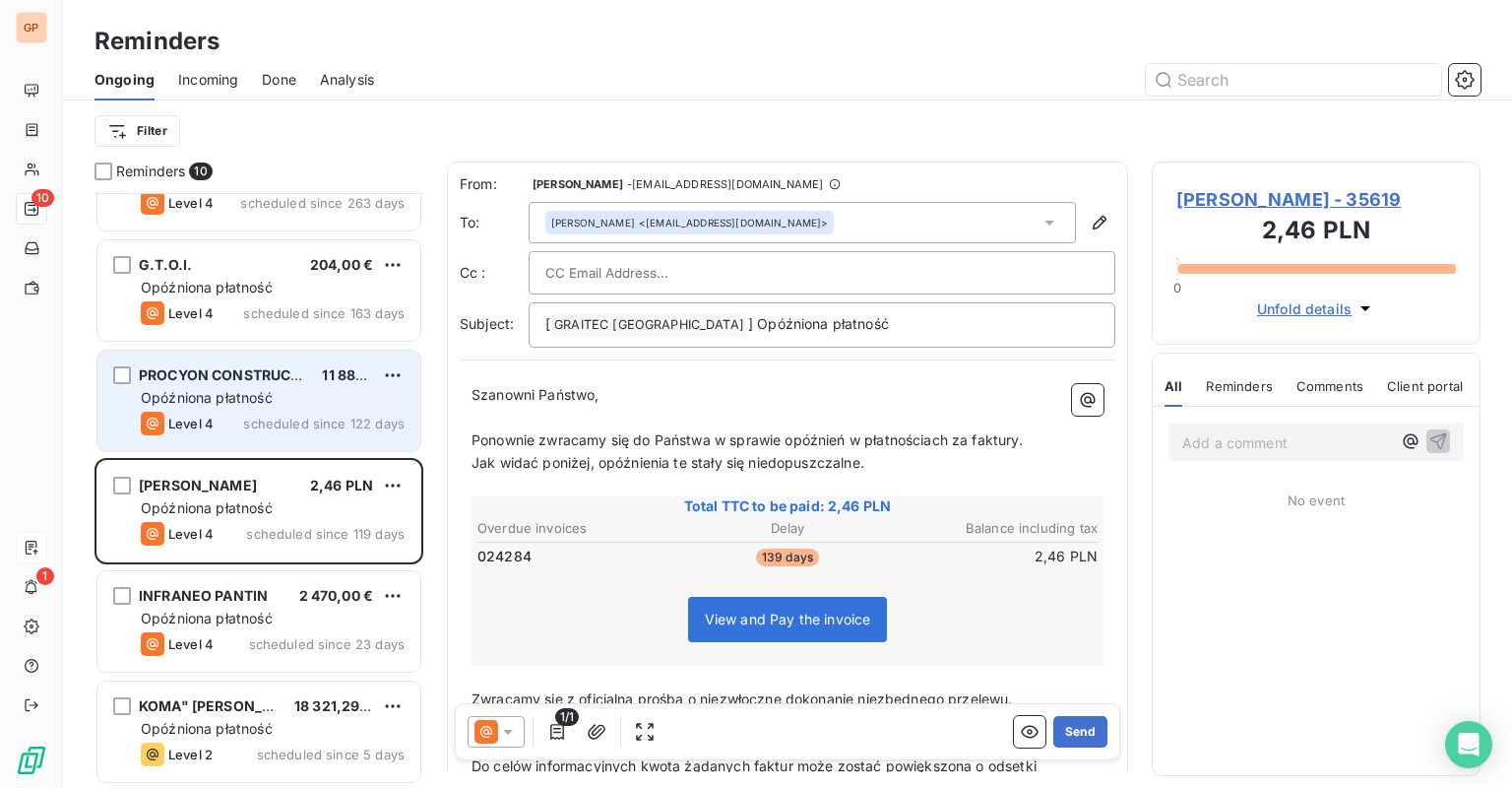 click on "Level 4 scheduled since 122 days" at bounding box center [273, 424] 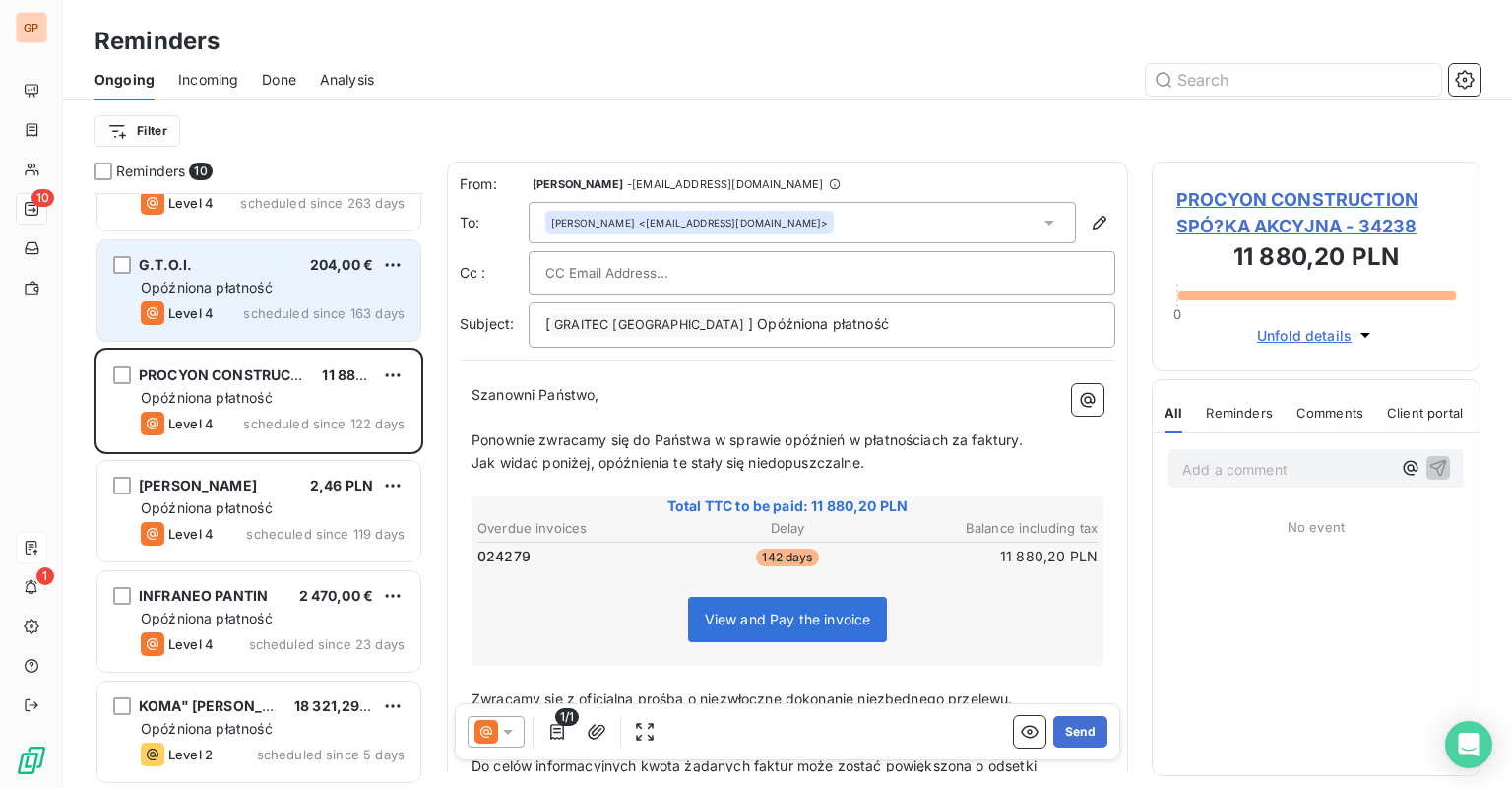click on "Level 4 scheduled since 163 days" at bounding box center (273, 313) 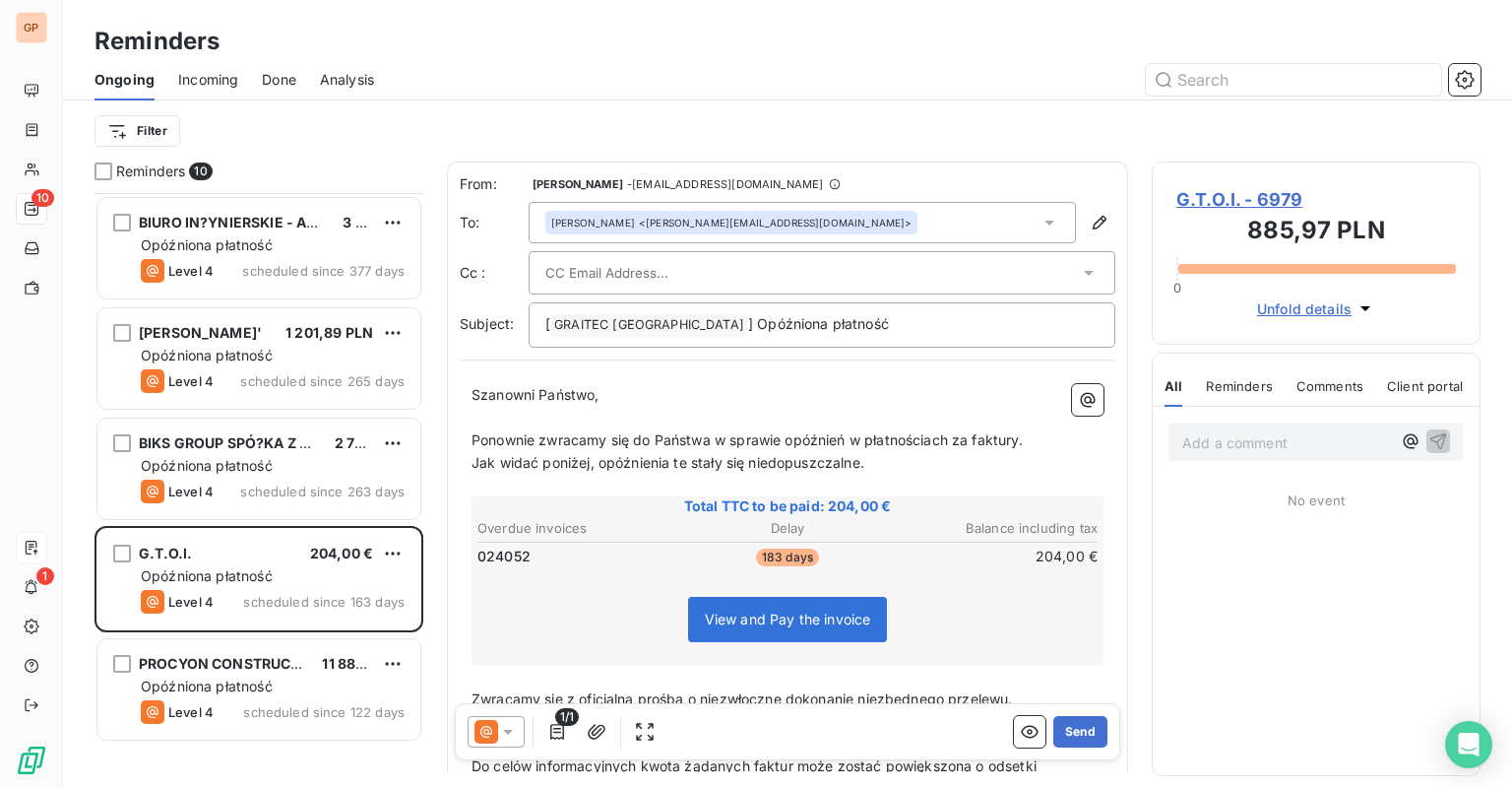 scroll, scrollTop: 0, scrollLeft: 0, axis: both 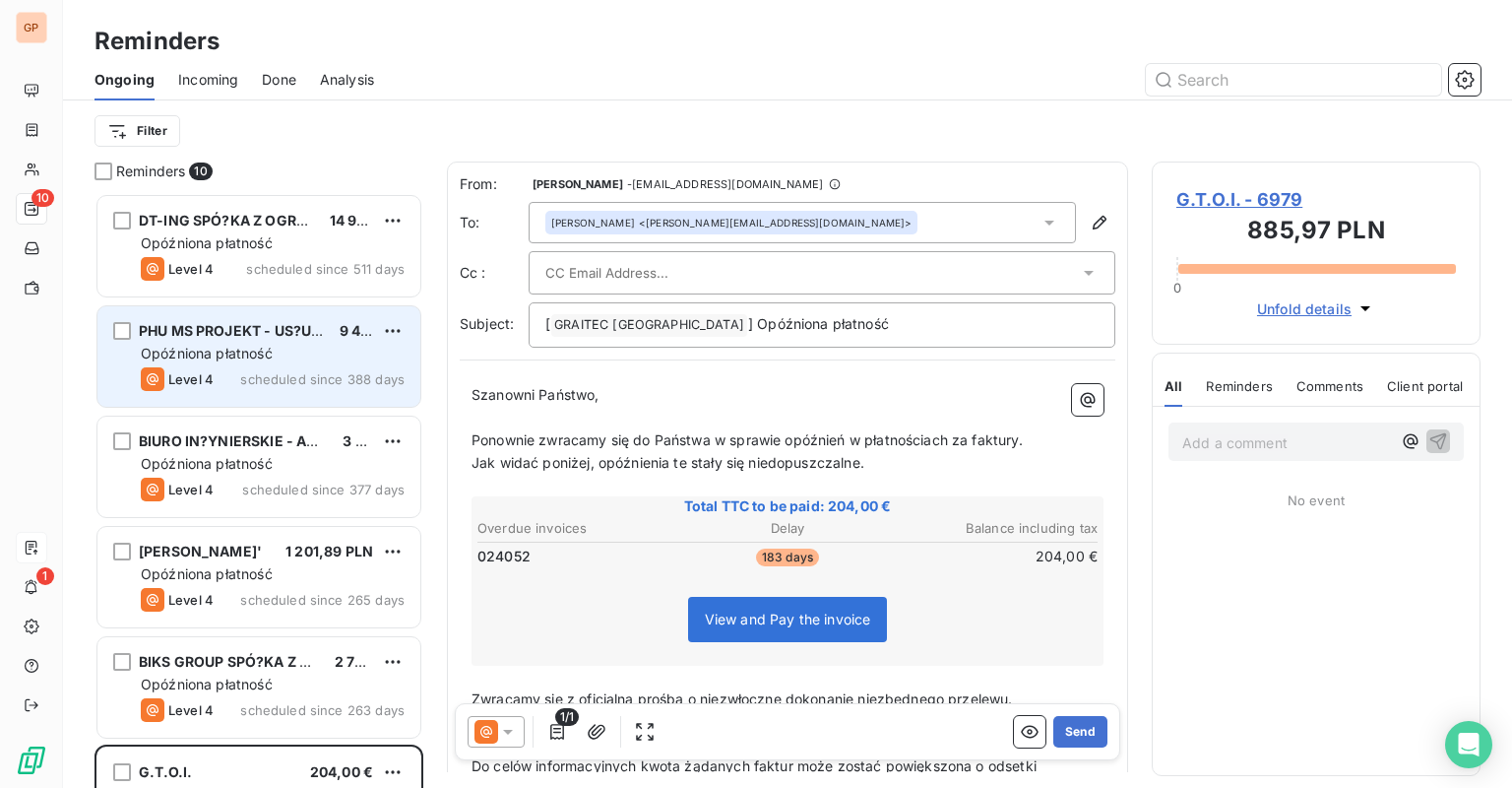 click on "PHU MS PROJEKT - US?UGI PROJEKTOWE ILONA FIJO?EK-MITU?A 9 447,04 PLN Opóźniona płatność  Level 4 scheduled since 388 days" at bounding box center [259, 357] 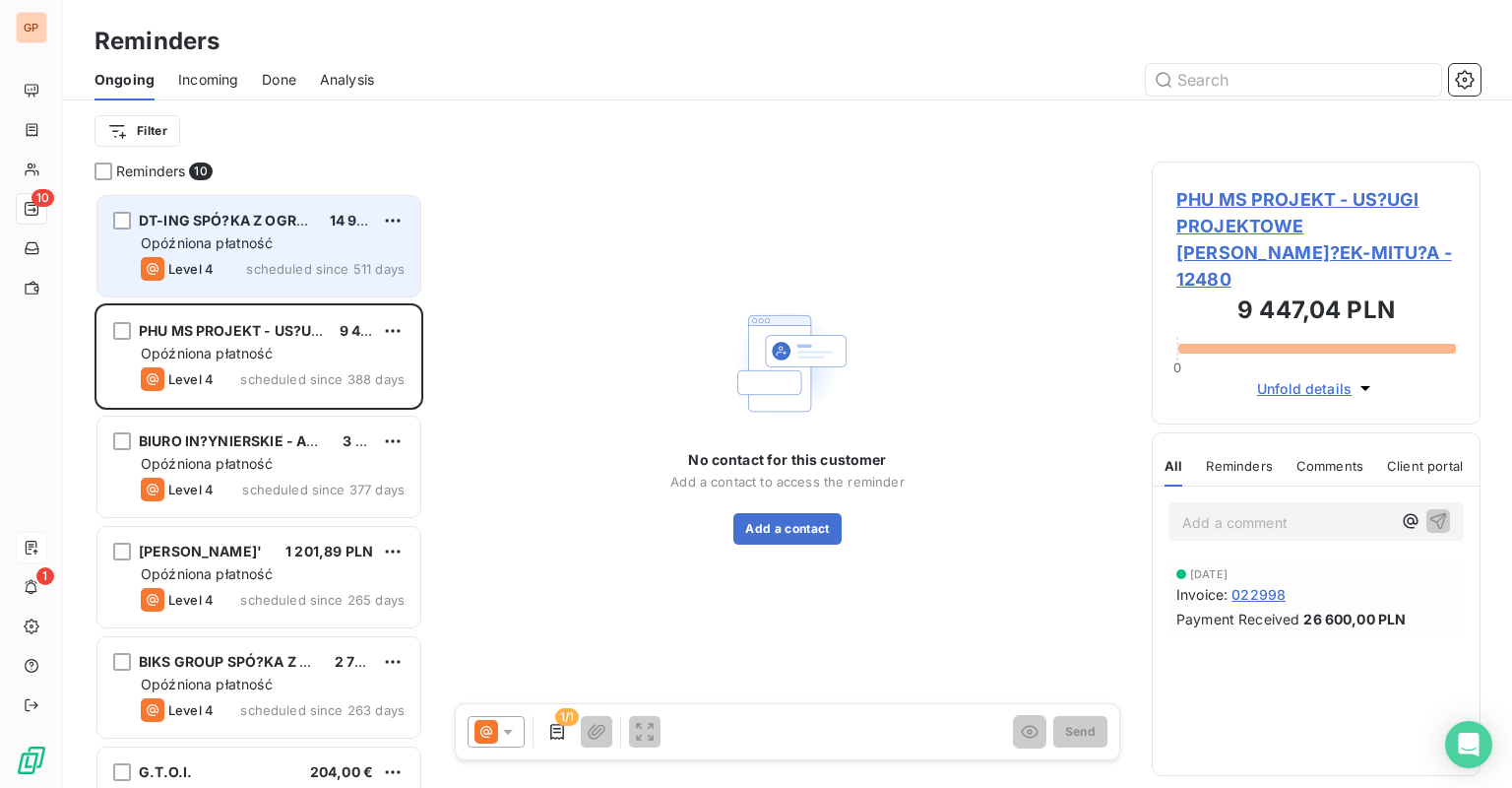 click on "Opóźniona płatność" at bounding box center (207, 242) 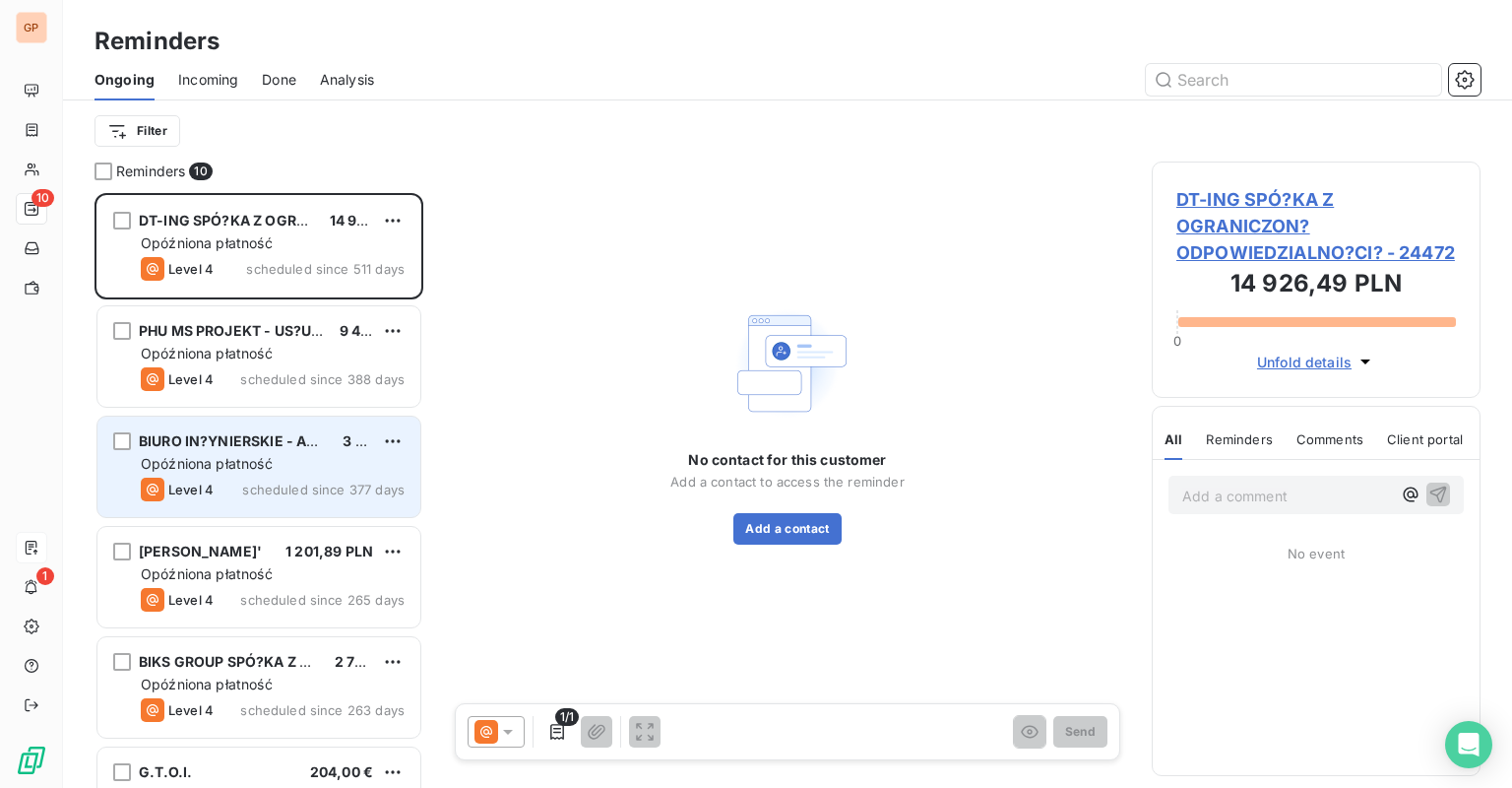 click on "Opóźniona płatność" at bounding box center (273, 464) 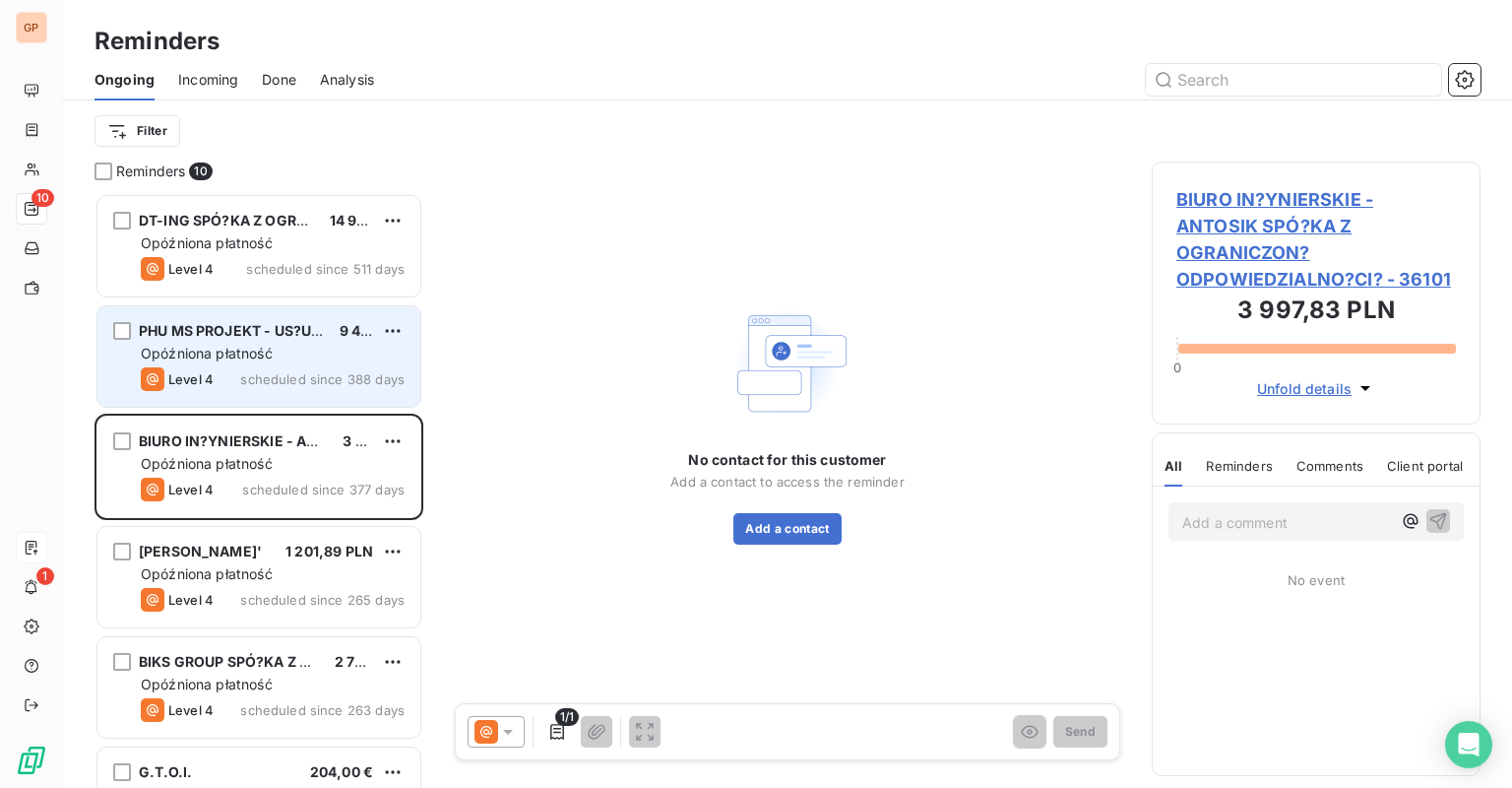 click on "scheduled since 388 days" at bounding box center [322, 379] 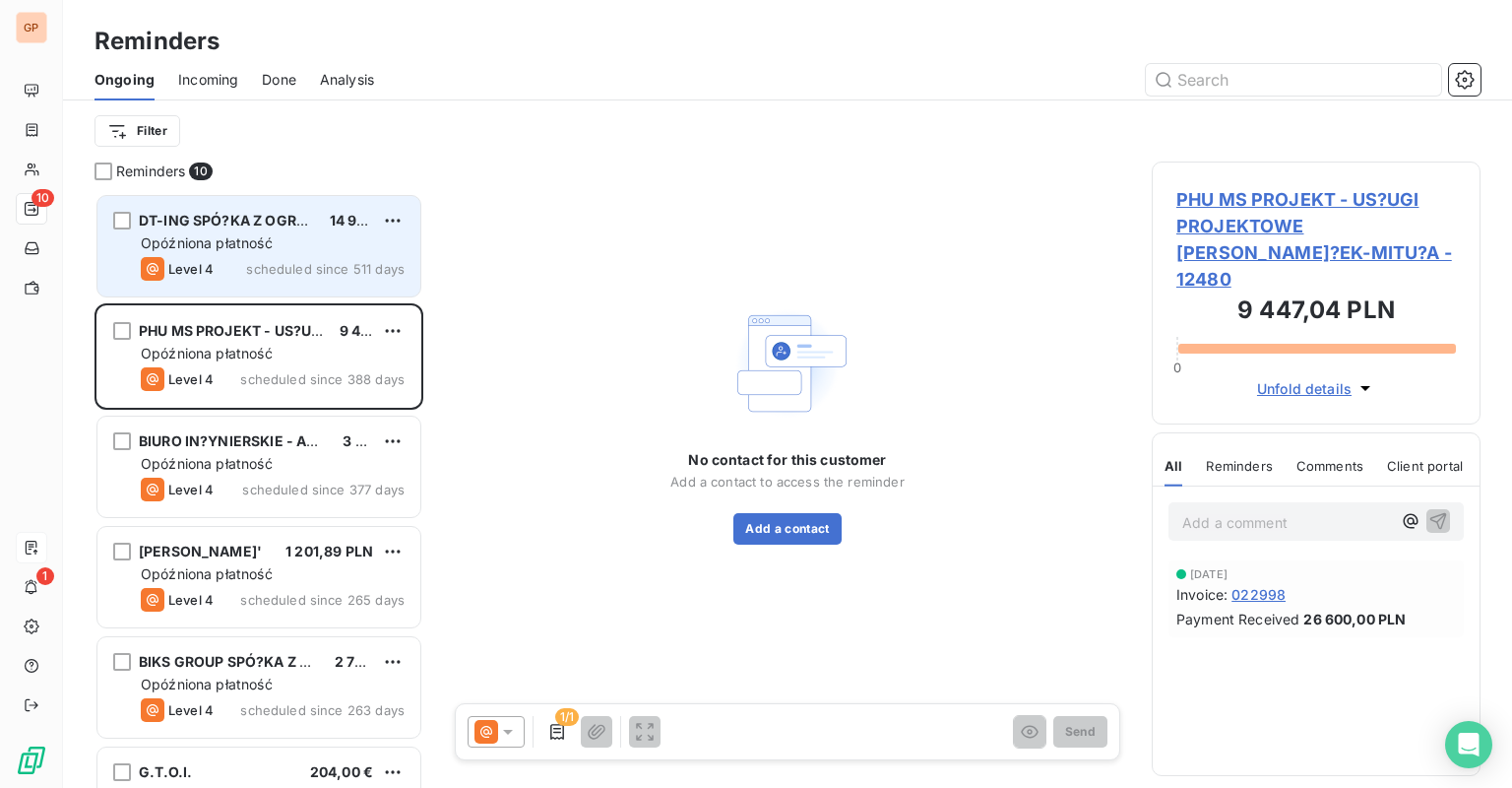 click on "Opóźniona płatność" at bounding box center [273, 243] 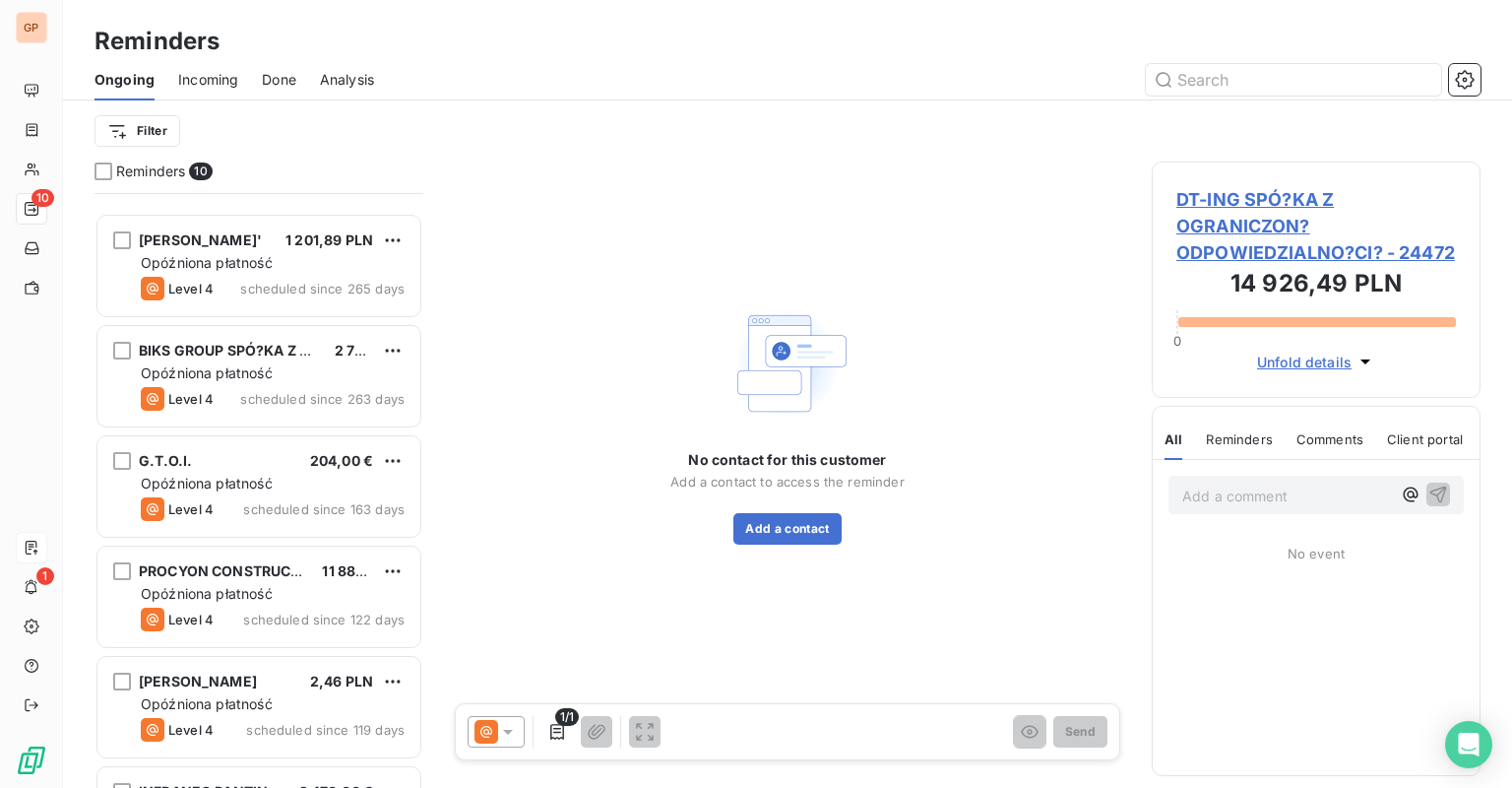 scroll, scrollTop: 508, scrollLeft: 0, axis: vertical 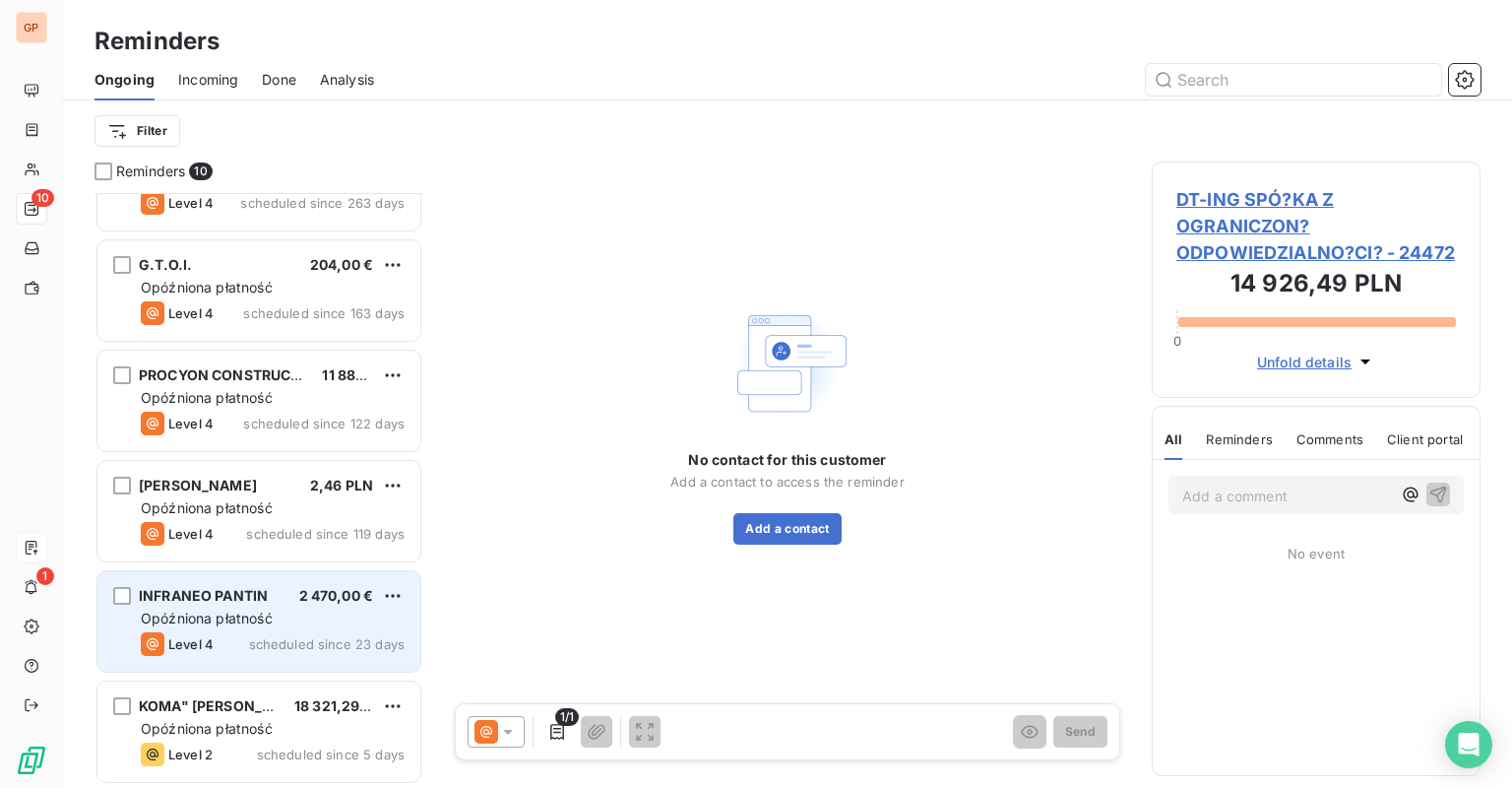 click on "Opóźniona płatność" at bounding box center [207, 618] 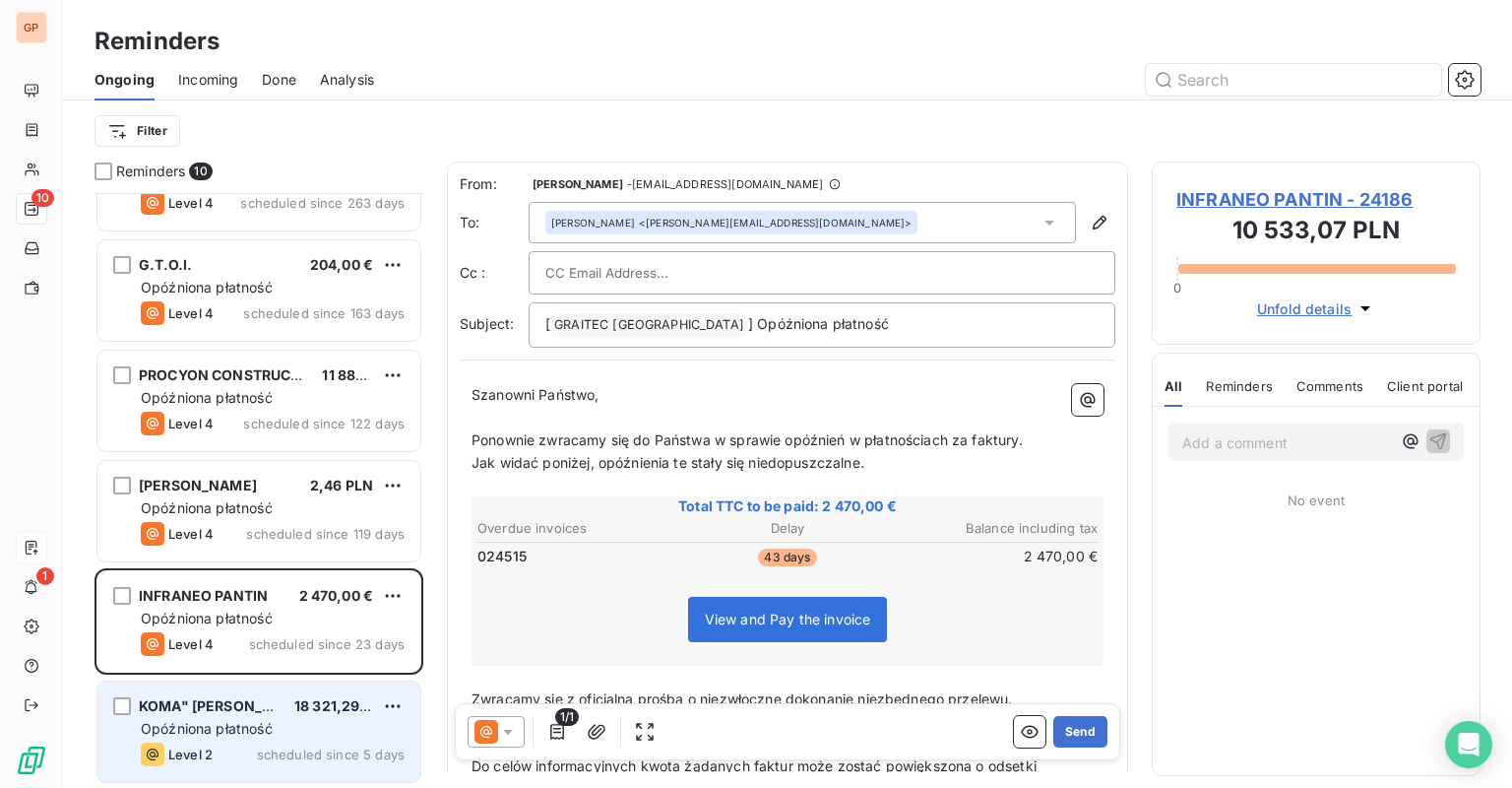 click on "Opóźniona płatność" at bounding box center (207, 728) 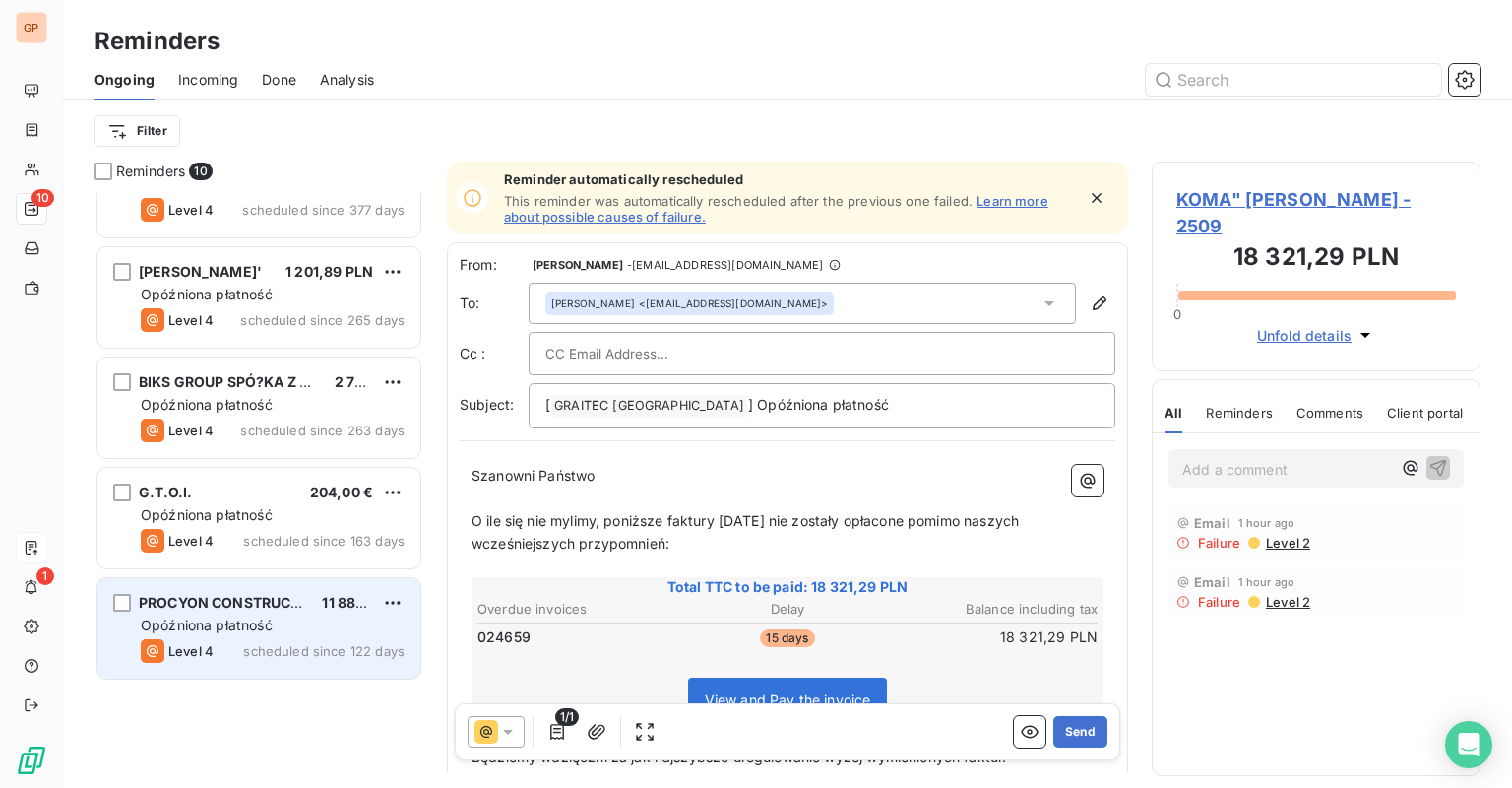scroll, scrollTop: 0, scrollLeft: 0, axis: both 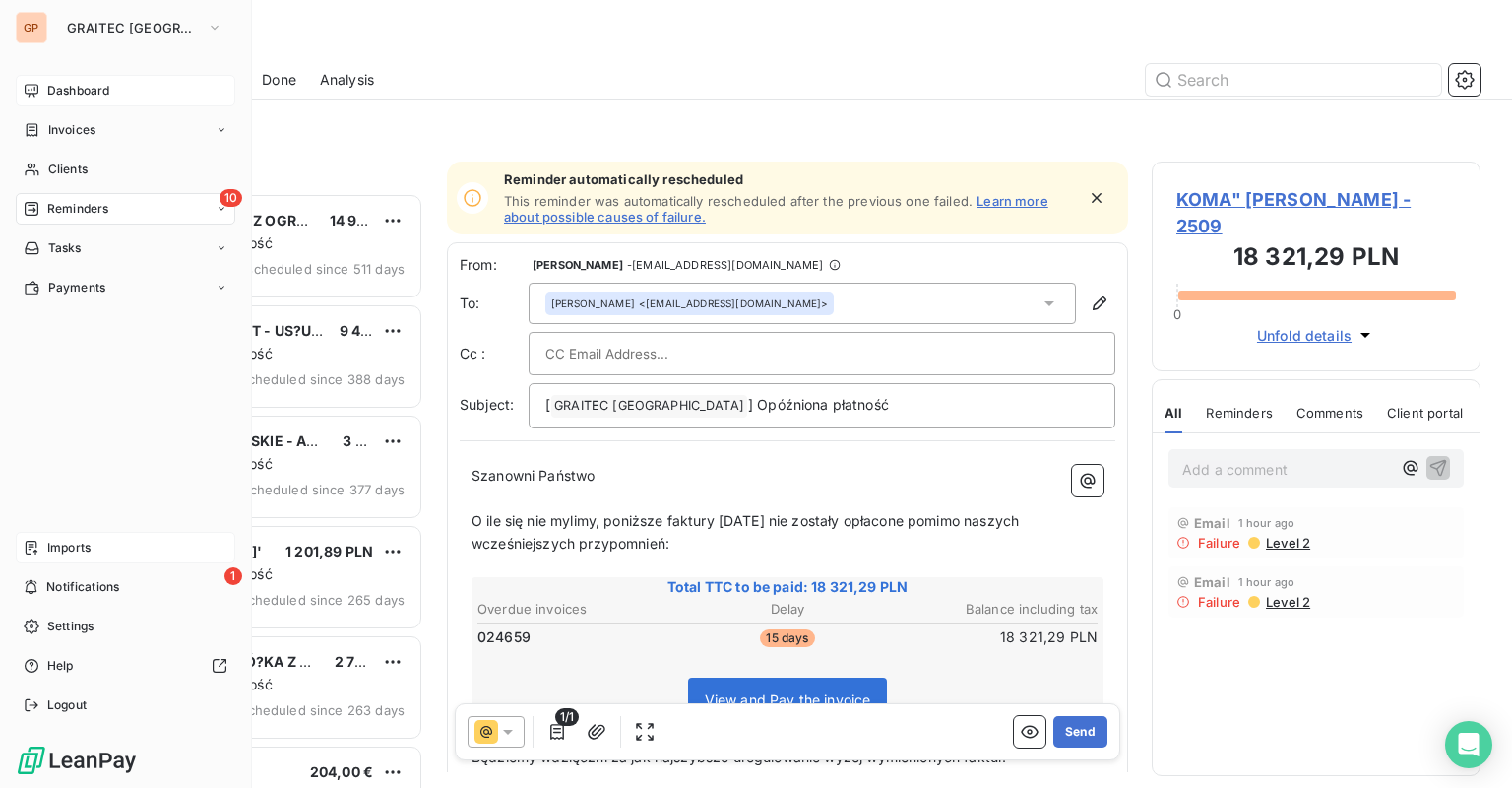 click on "Dashboard" at bounding box center (78, 91) 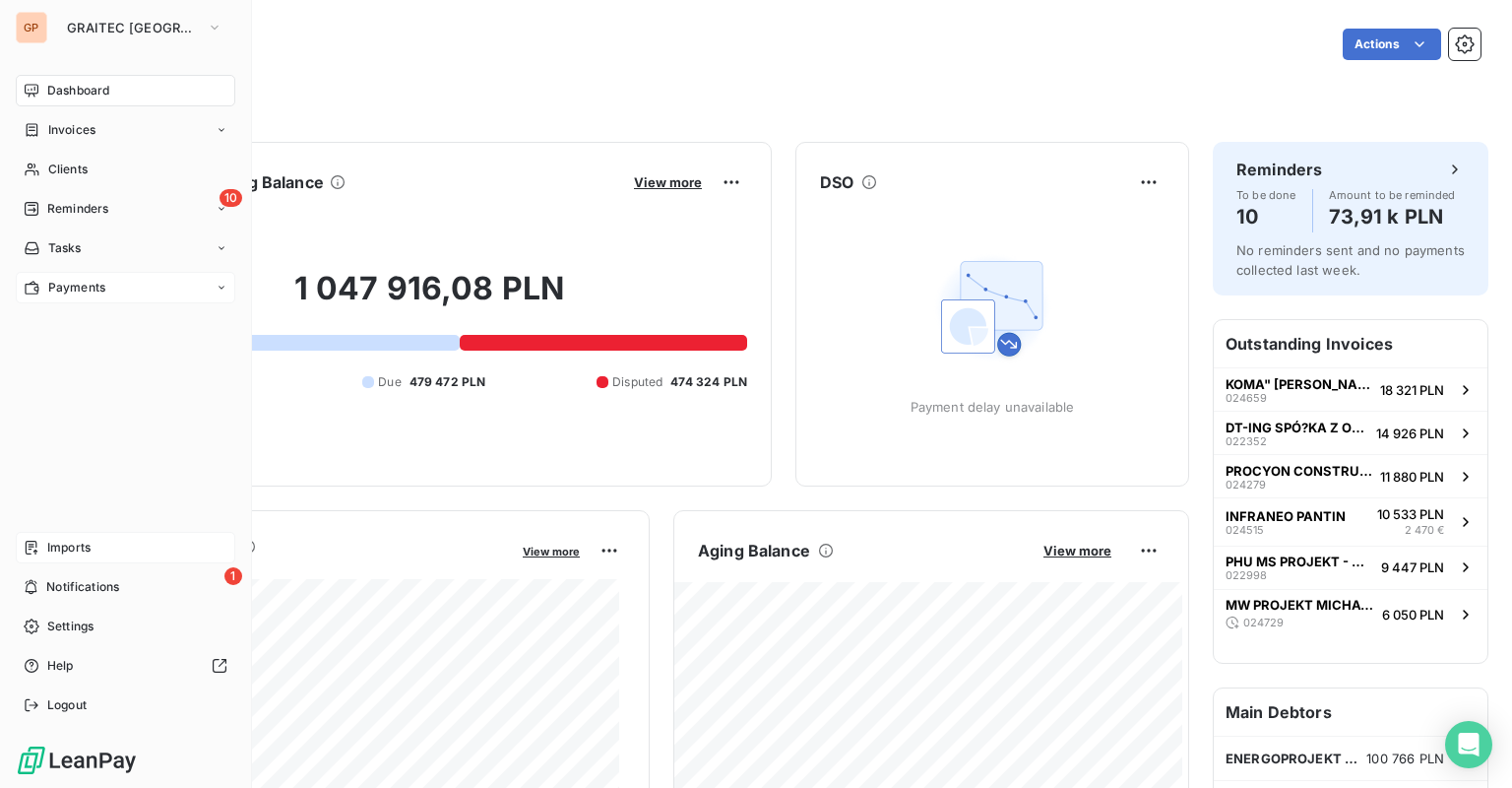 click on "Payments" at bounding box center [125, 288] 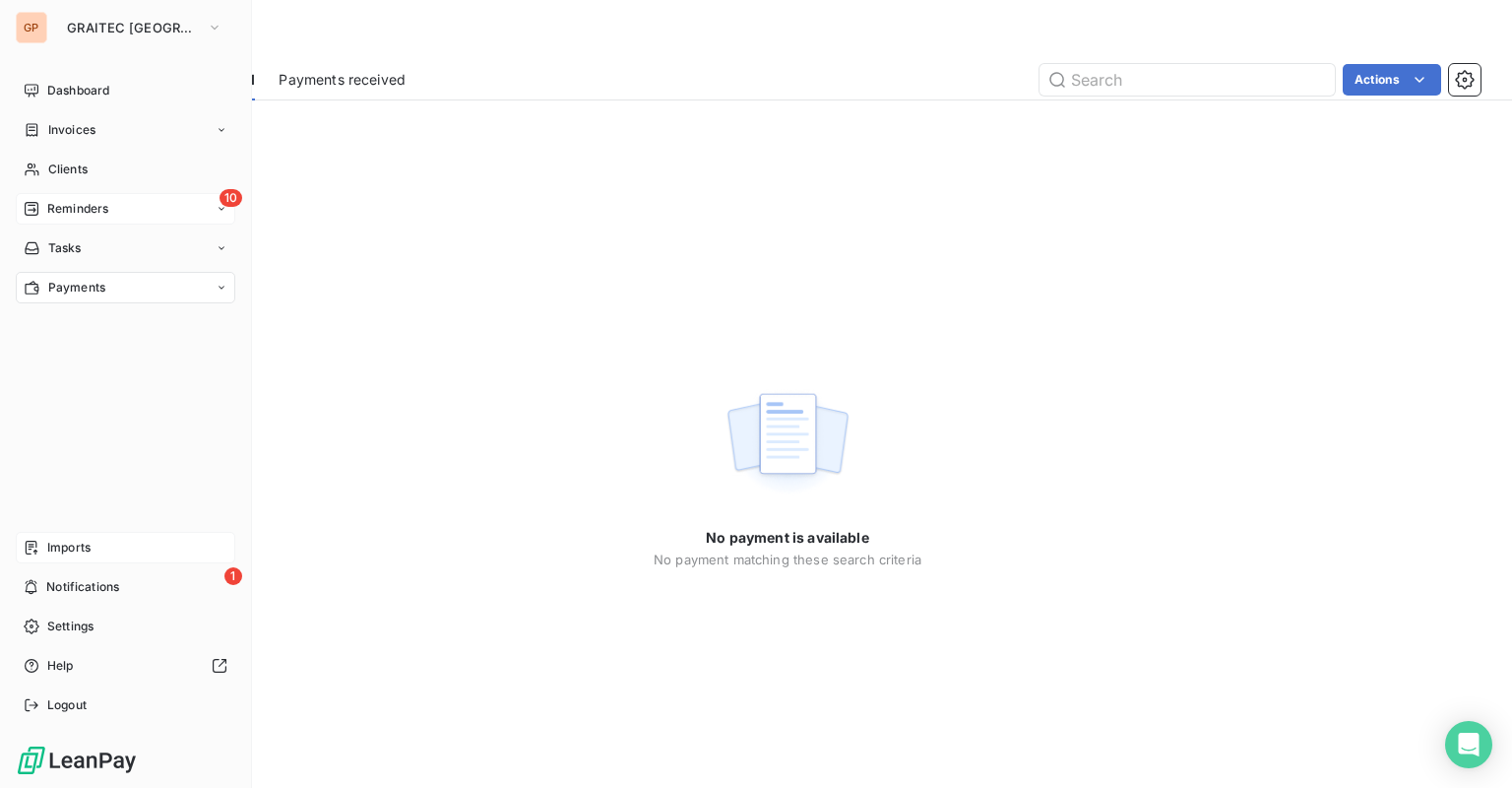 click on "Reminders" at bounding box center [78, 209] 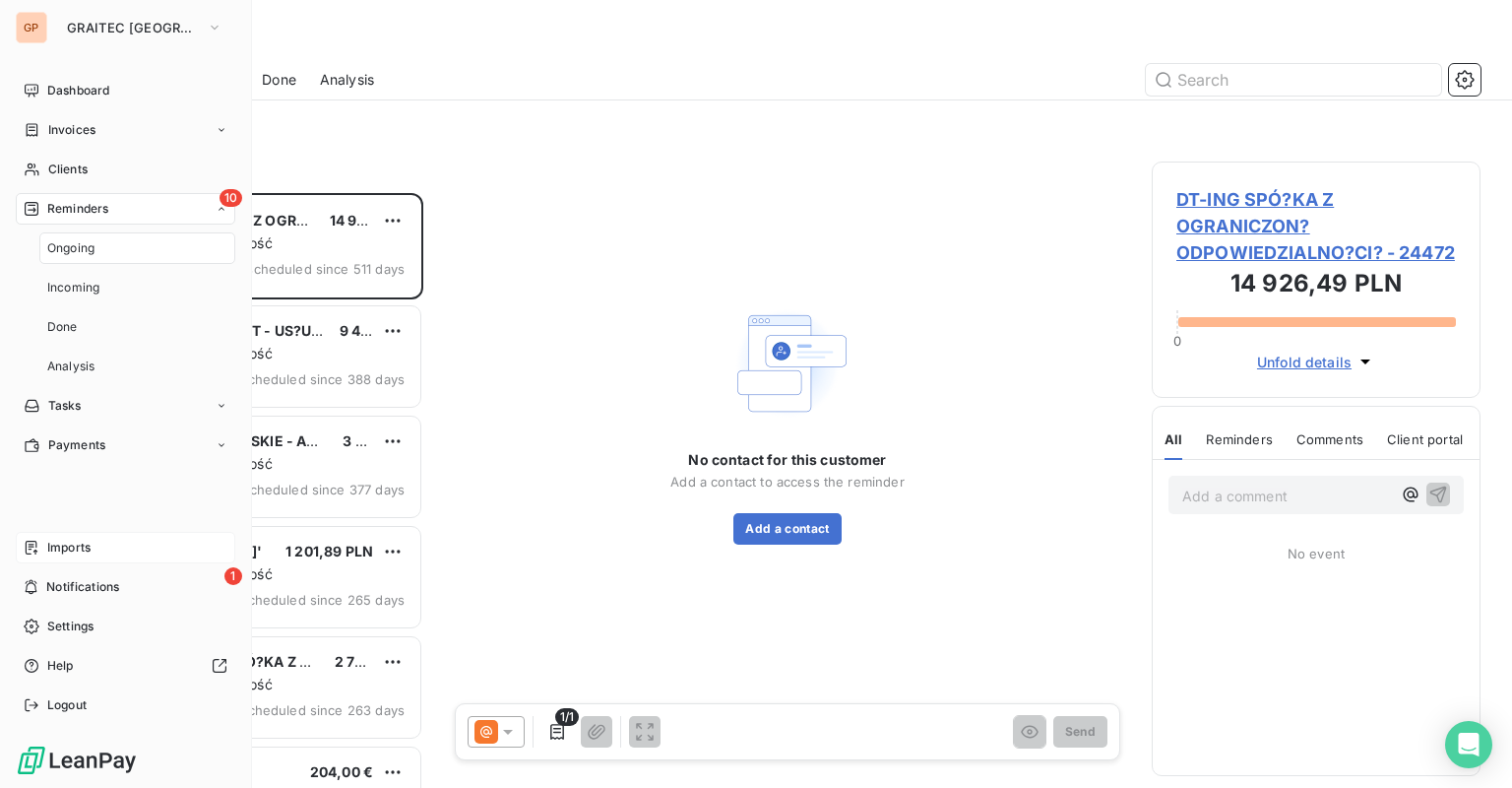 scroll, scrollTop: 12, scrollLeft: 12, axis: both 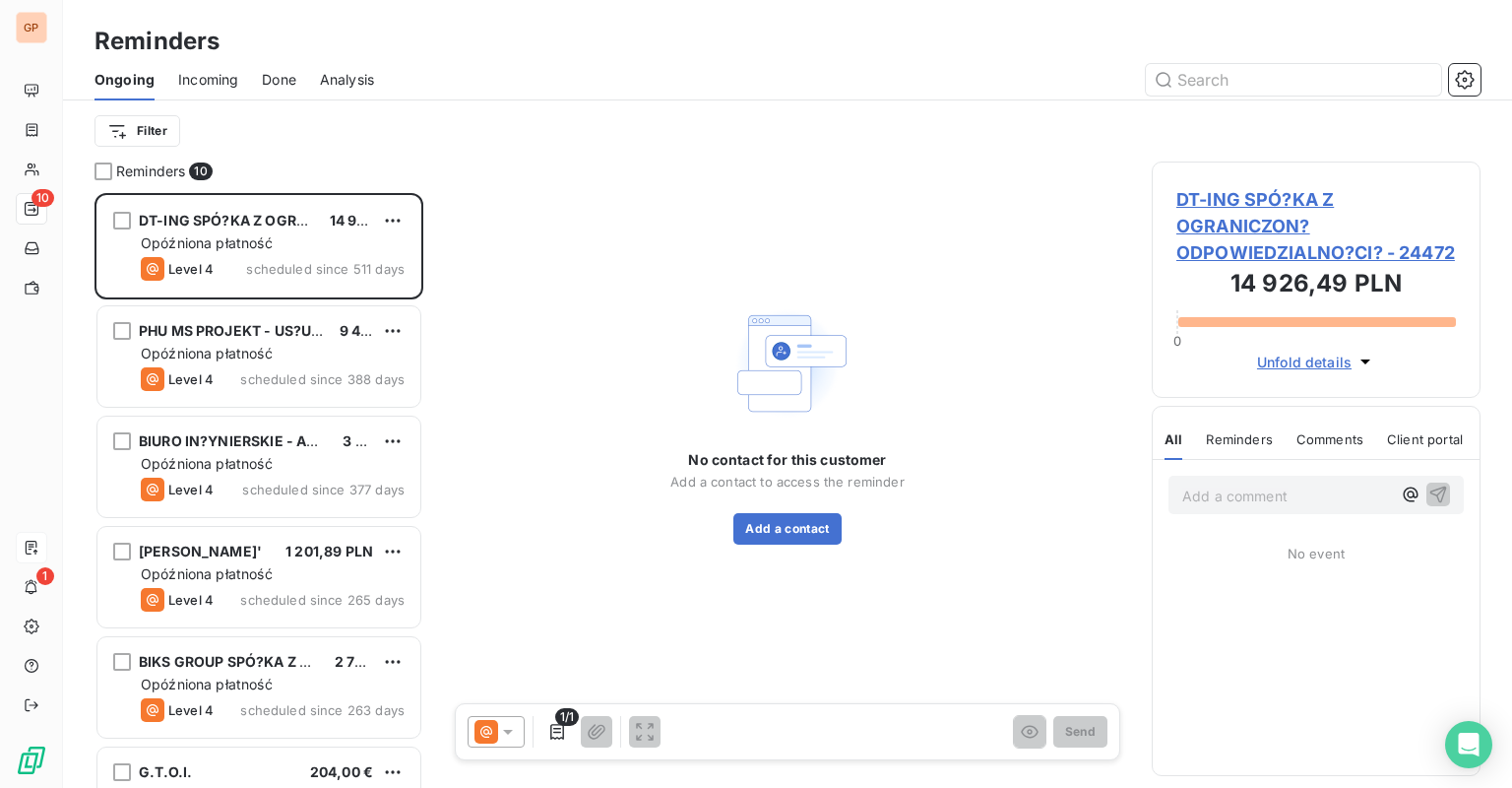 click on "Done" at bounding box center [279, 80] 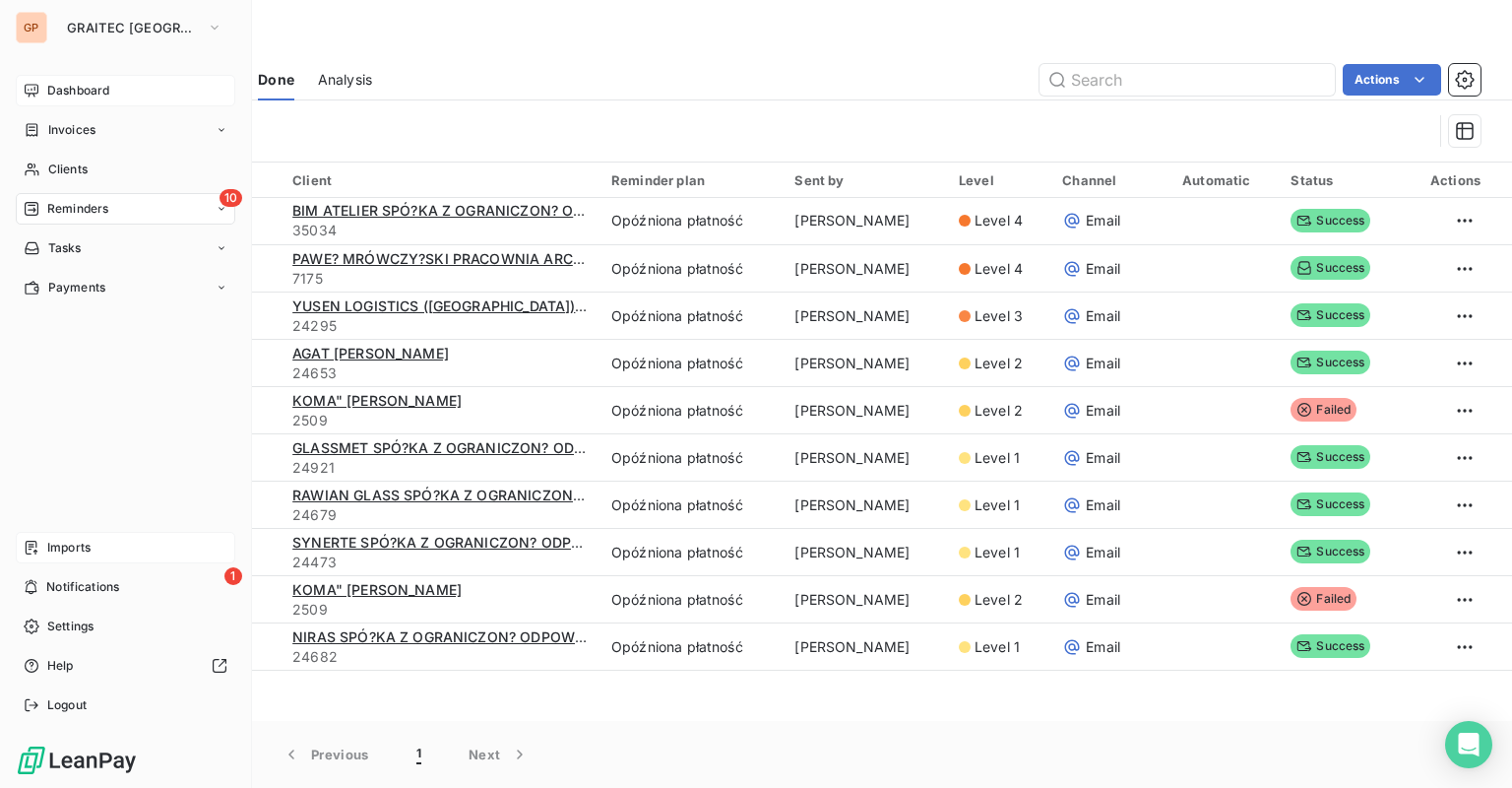 click on "Dashboard" at bounding box center [78, 91] 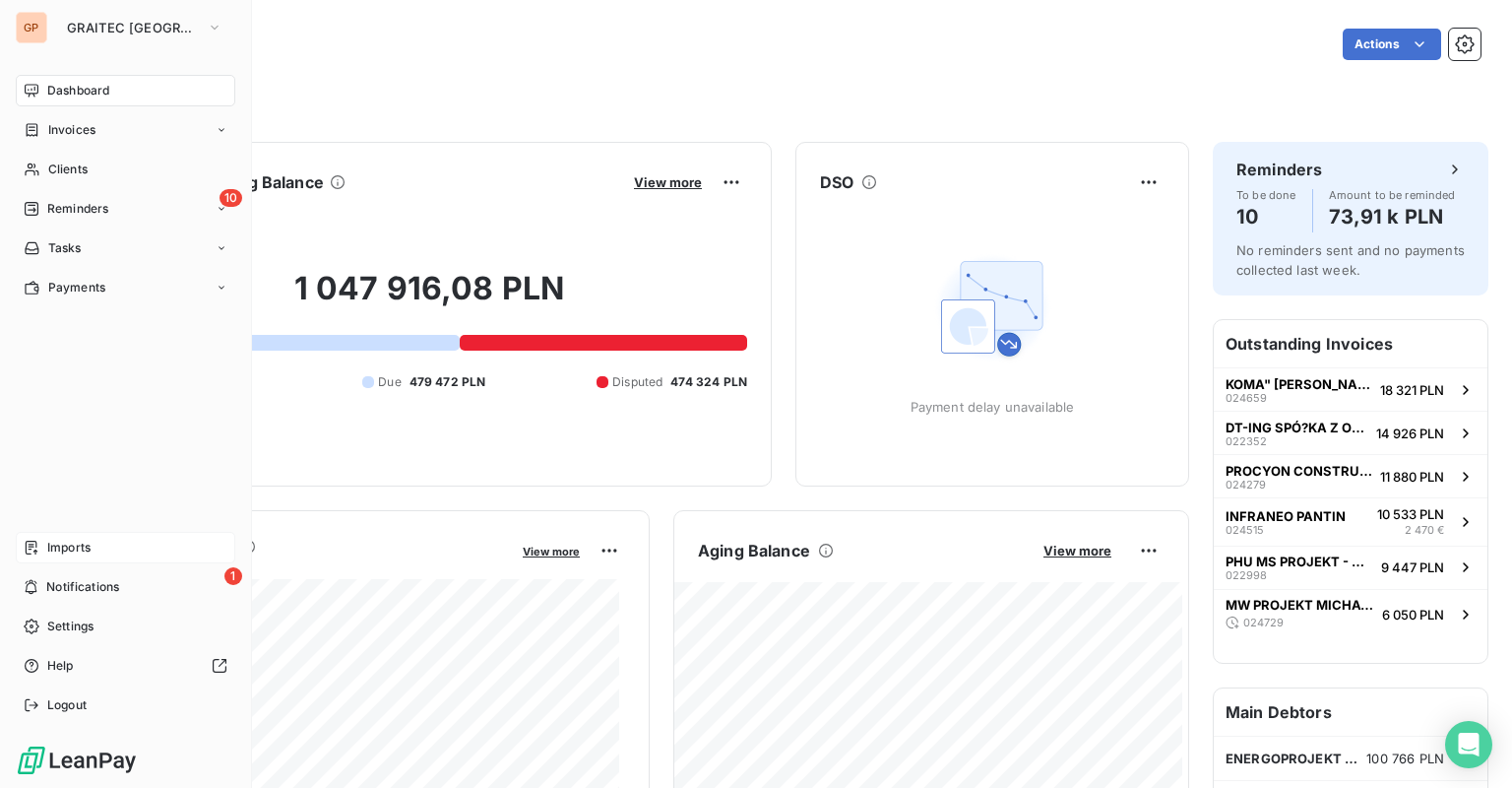 click on "Dashboard Invoices Clients 10 Reminders Tasks Payments" at bounding box center [125, 189] 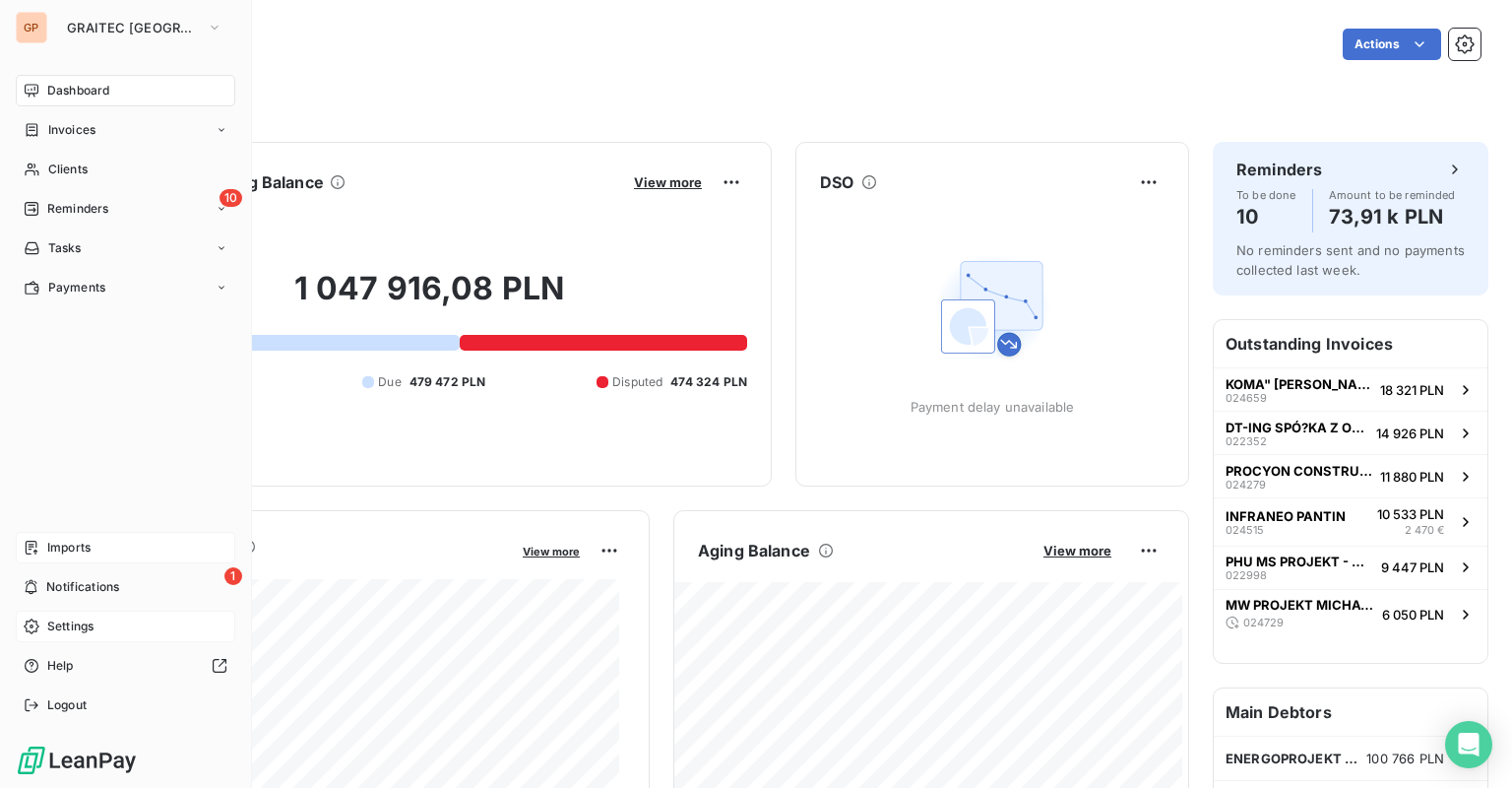 click on "Settings" at bounding box center [125, 626] 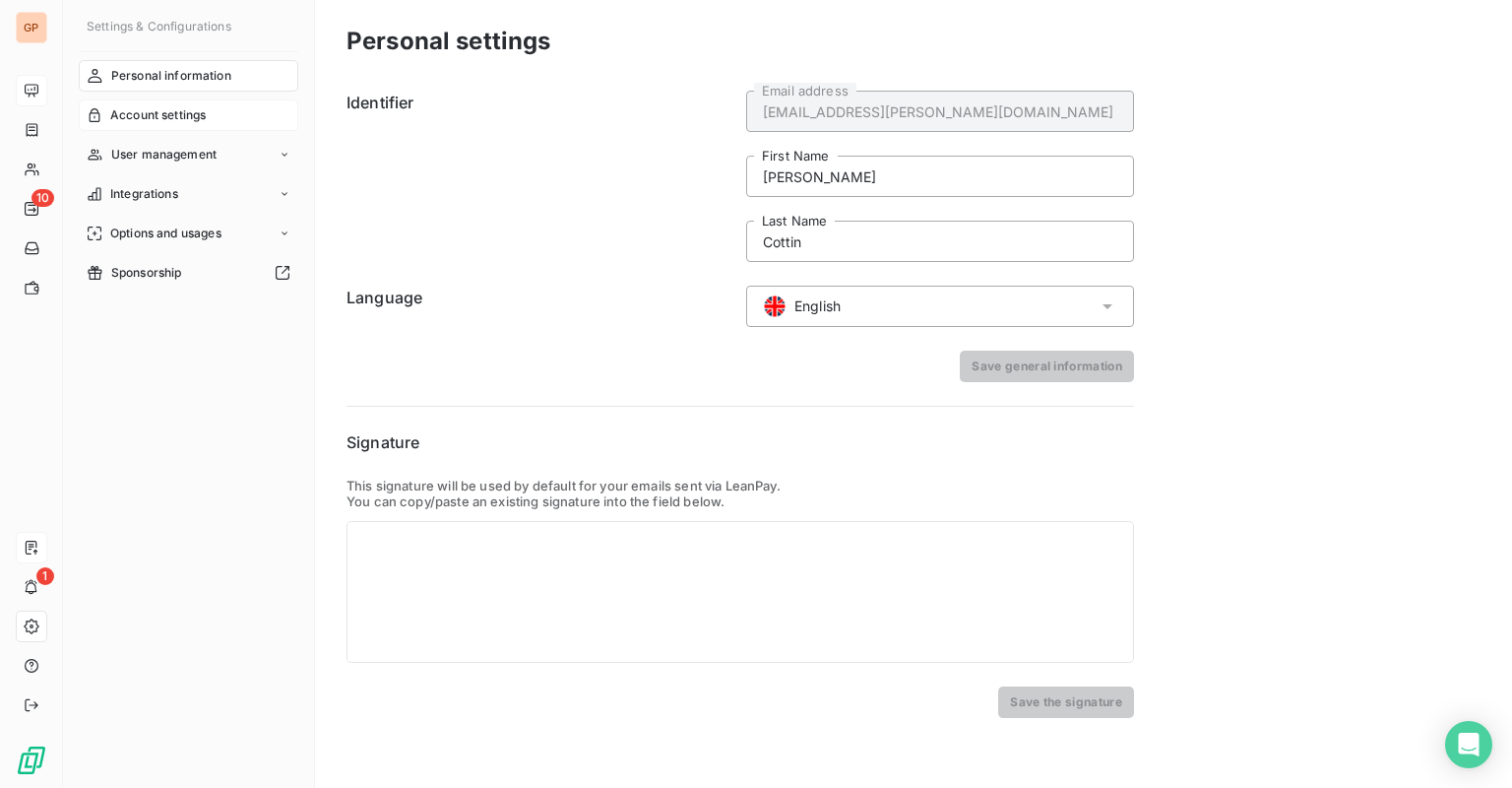 click on "Account settings" at bounding box center [158, 115] 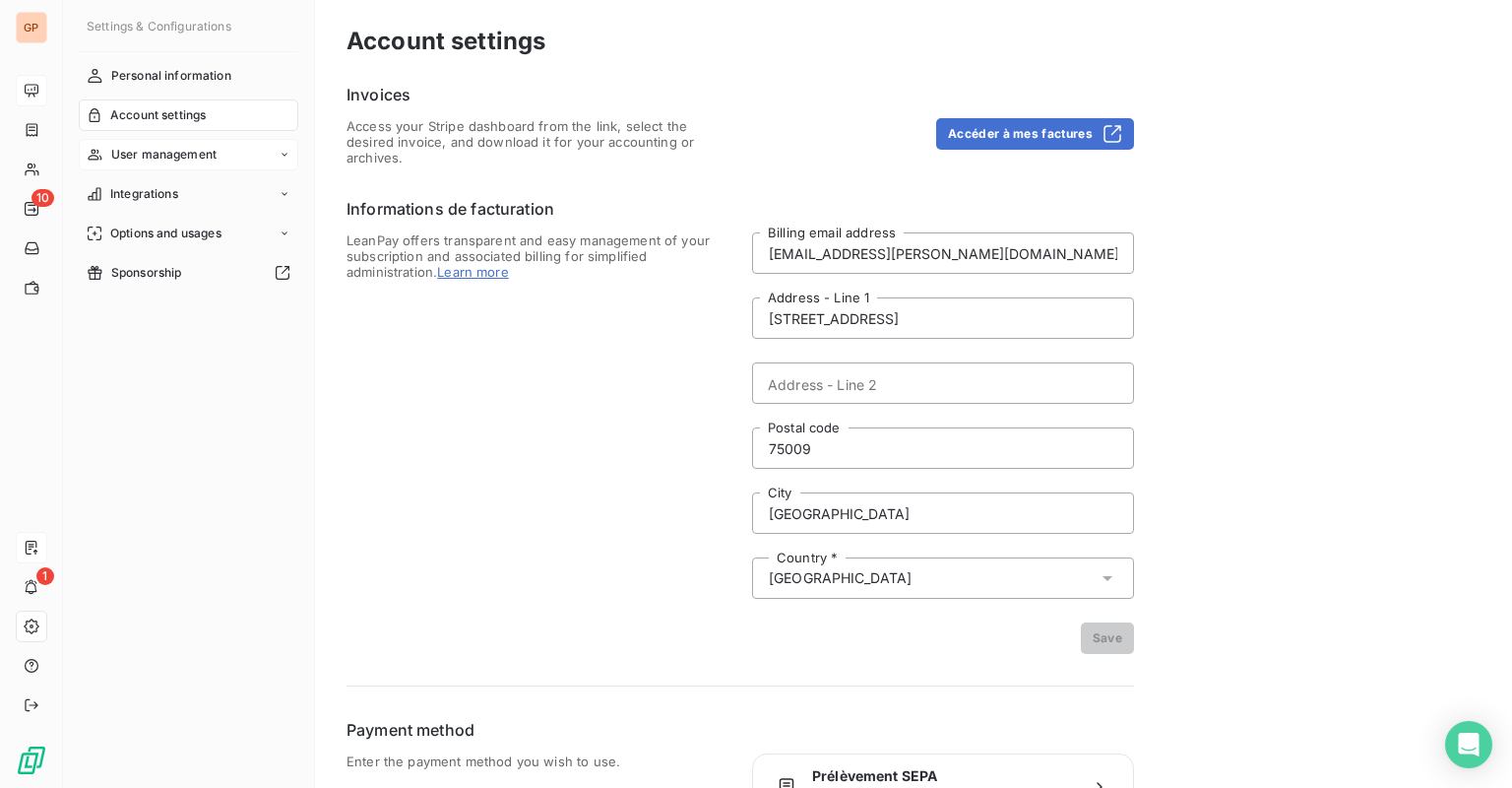 click on "User management" at bounding box center [163, 155] 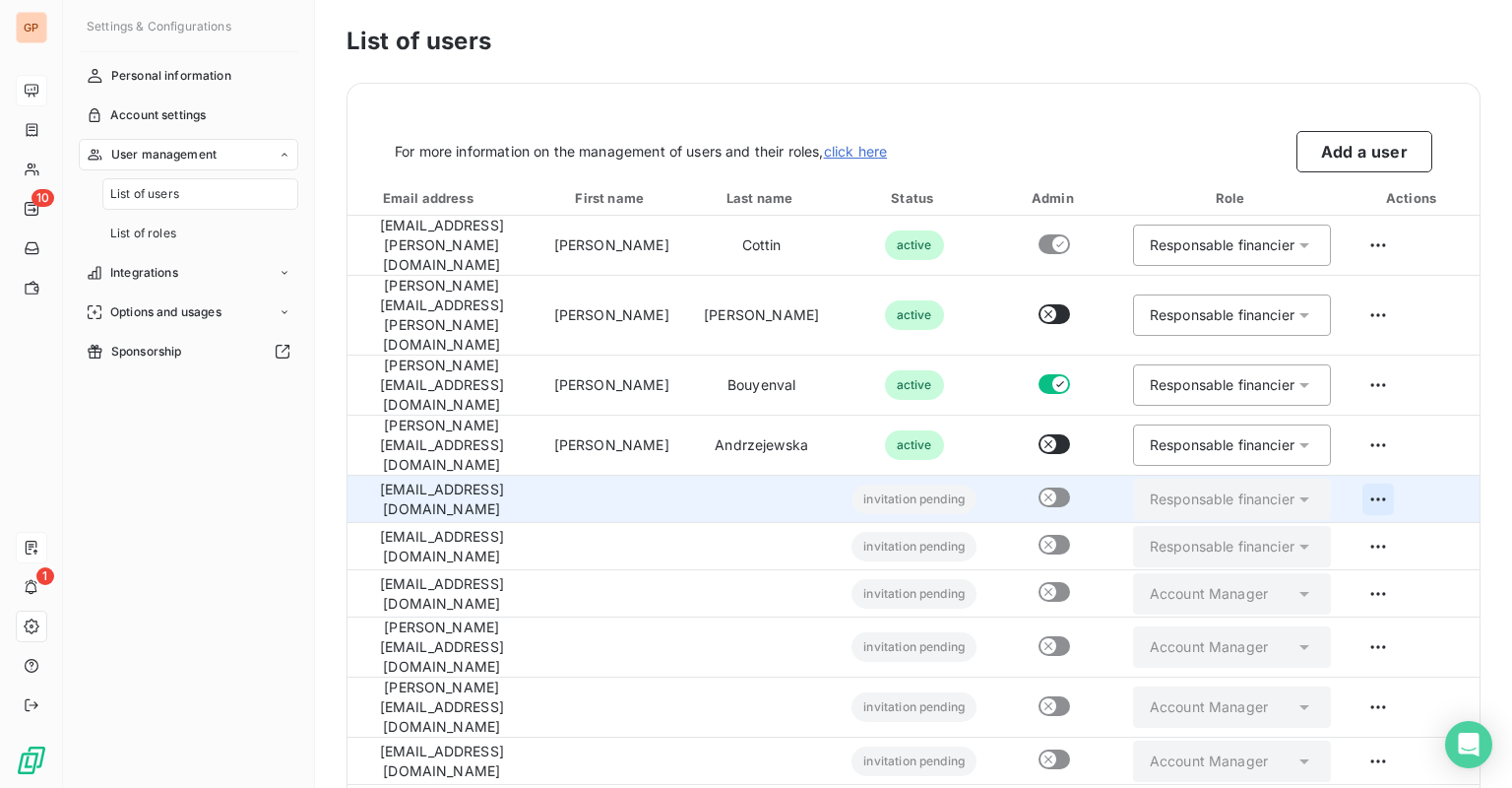 click on "GP 10 1 Settings & Configurations Personal information Account settings User management List of users List of roles Integrations Options and usages Sponsorship List of users For more information on the management of users and their roles,  click here Add a user Email address First name Last name Status Admin Role Actions ronan.cottin@graitec.com Ronan Cottin active Responsable financier anna.markowicz-mars@graitec.com Anna Markowicz-Mars active Responsable financier isabelle.bouyenval@graitec.com Isabelle Bouyenval active Responsable financier iwona.andrzejewska@graitec.com Iwona Andrzejewska active Responsable financier accounts.poland@graitec.com invitation pending Responsable financier agata.petrycka@graitec.com invitation pending Responsable financier beata.kapusta@graitec.com invitation pending Account Manager jacek.bubka@graitec.com invitation pending Account Manager natalia.tondel@graitec.com invitation pending Account Manager patryk.kunicki@graitec.com invitation pending" at bounding box center (756, 394) 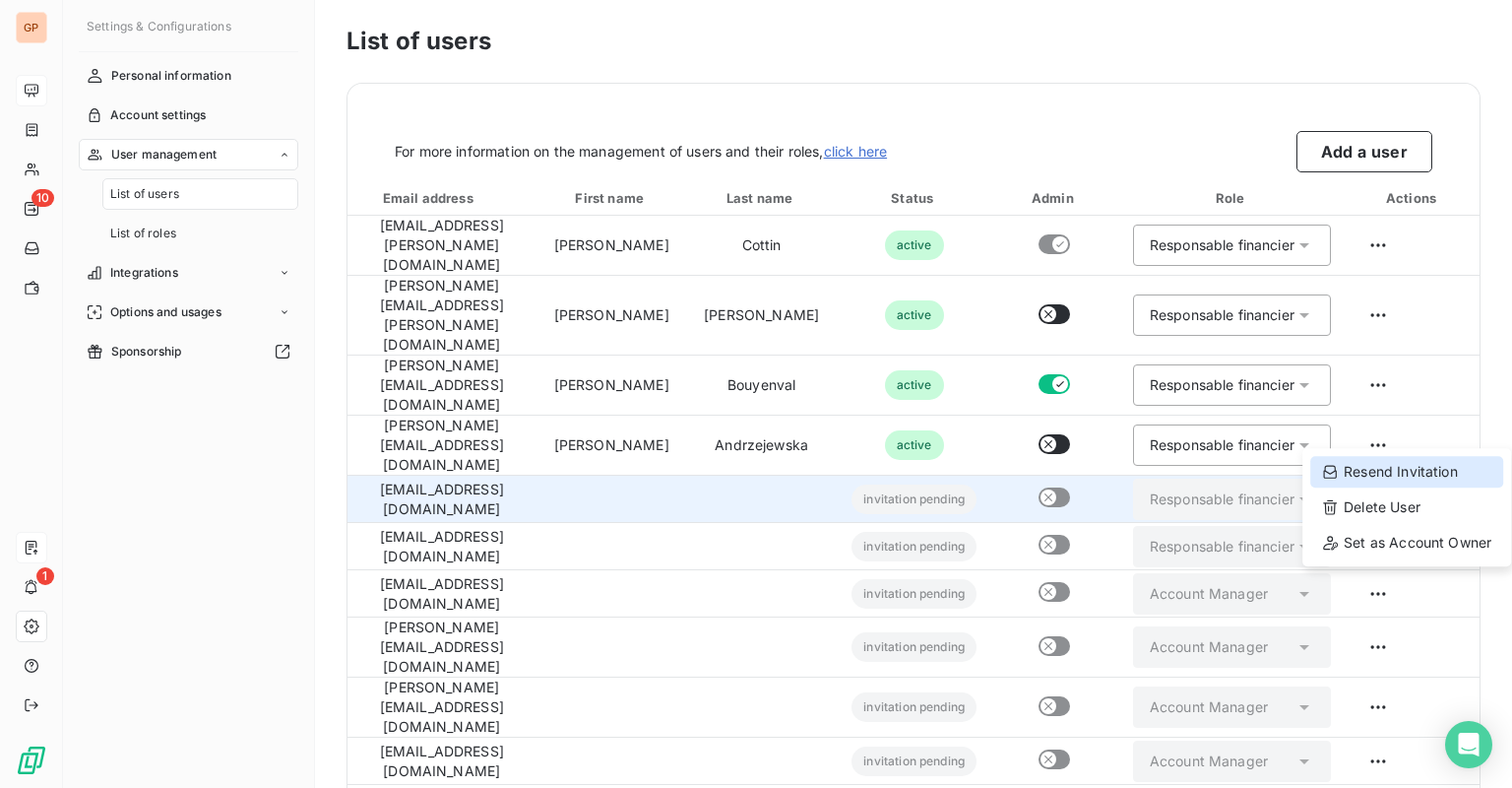 click on "Resend Invitation" at bounding box center [1407, 472] 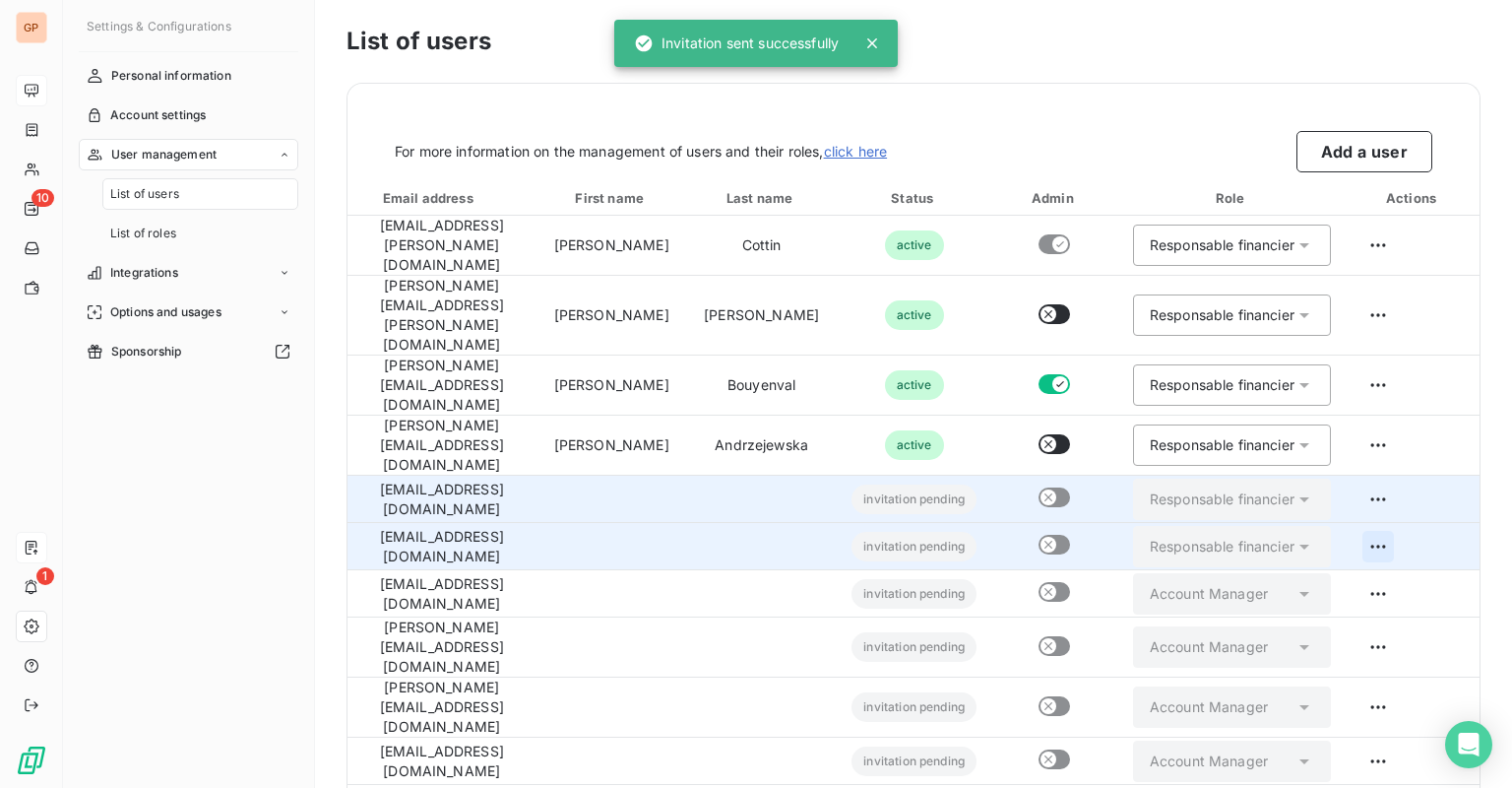 click on "GP 10 1 Settings & Configurations Personal information Account settings User management List of users List of roles Integrations Options and usages Sponsorship List of users For more information on the management of users and their roles,  click here Add a user Email address First name Last name Status Admin Role Actions ronan.cottin@graitec.com Ronan Cottin active Responsable financier anna.markowicz-mars@graitec.com Anna Markowicz-Mars active Responsable financier isabelle.bouyenval@graitec.com Isabelle Bouyenval active Responsable financier iwona.andrzejewska@graitec.com Iwona Andrzejewska active Responsable financier accounts.poland@graitec.com invitation pending Responsable financier agata.petrycka@graitec.com invitation pending Responsable financier beata.kapusta@graitec.com invitation pending Account Manager jacek.bubka@graitec.com invitation pending Account Manager natalia.tondel@graitec.com invitation pending Account Manager patryk.kunicki@graitec.com invitation pending" at bounding box center [756, 394] 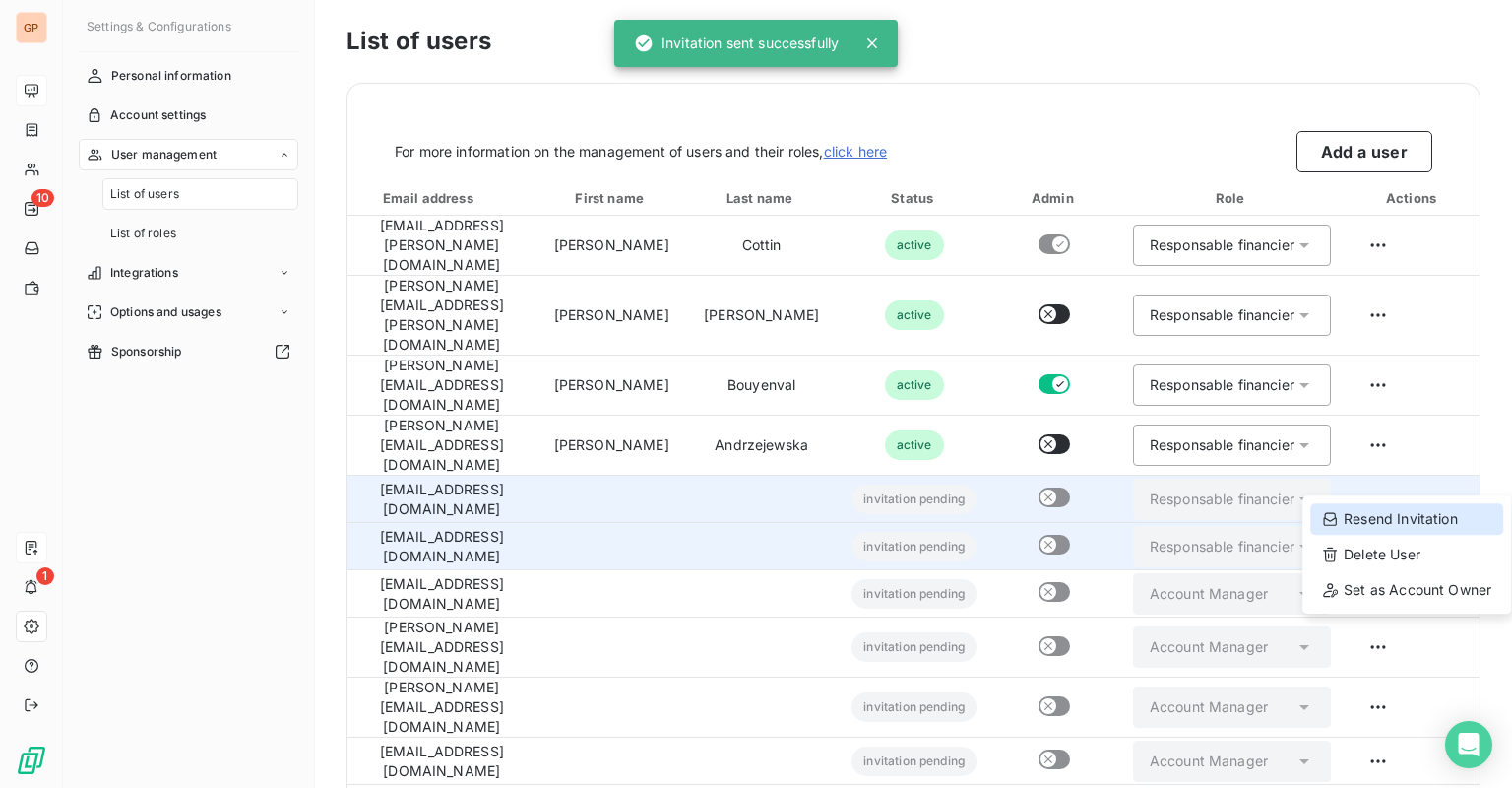 click on "Resend Invitation" at bounding box center (1407, 519) 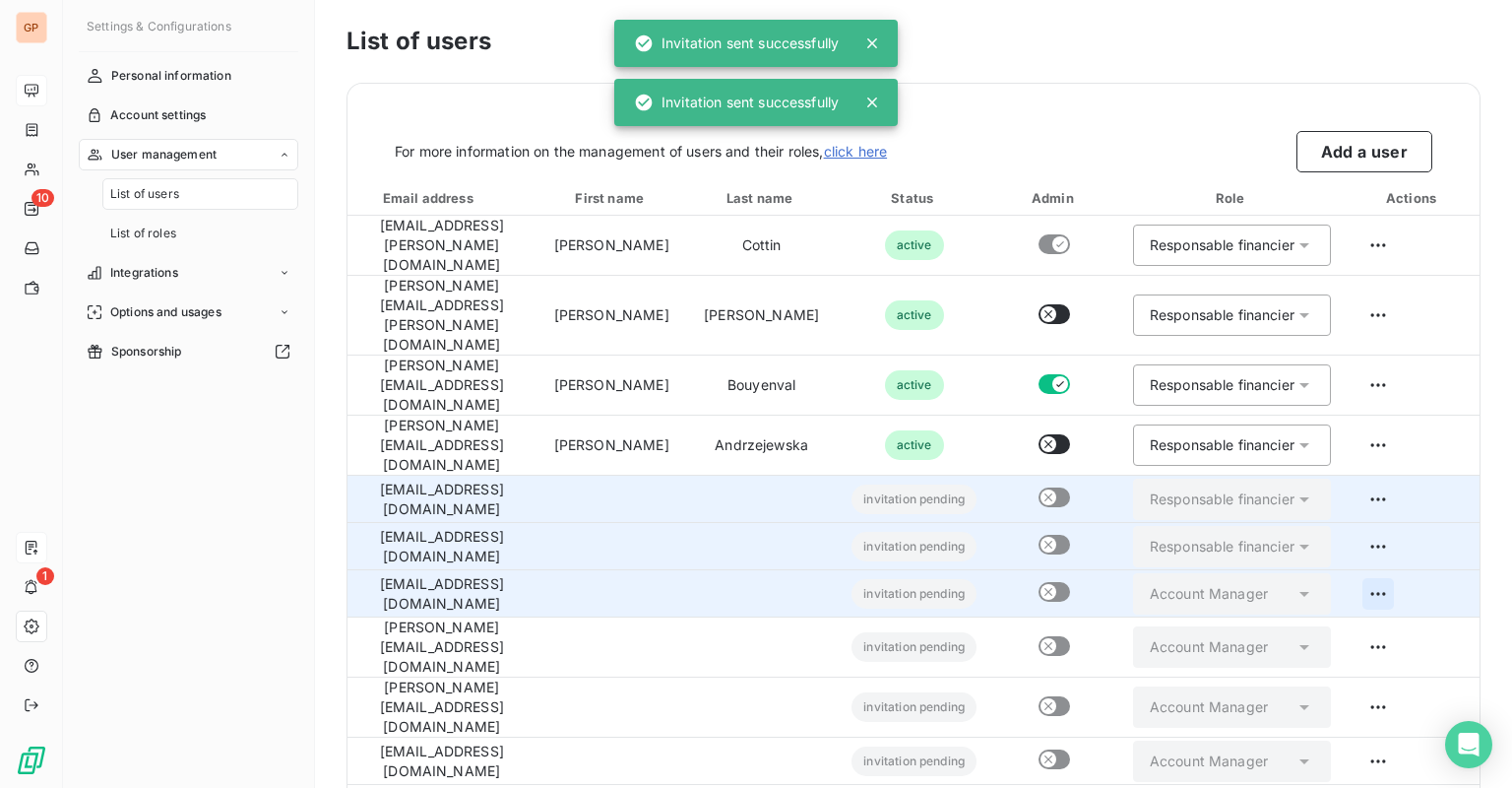 click on "GP 10 1 Settings & Configurations Personal information Account settings User management List of users List of roles Integrations Options and usages Sponsorship List of users For more information on the management of users and their roles,  click here Add a user Email address First name Last name Status Admin Role Actions ronan.cottin@graitec.com Ronan Cottin active Responsable financier anna.markowicz-mars@graitec.com Anna Markowicz-Mars active Responsable financier isabelle.bouyenval@graitec.com Isabelle Bouyenval active Responsable financier iwona.andrzejewska@graitec.com Iwona Andrzejewska active Responsable financier accounts.poland@graitec.com invitation pending Responsable financier agata.petrycka@graitec.com invitation pending Responsable financier beata.kapusta@graitec.com invitation pending Account Manager jacek.bubka@graitec.com invitation pending Account Manager natalia.tondel@graitec.com invitation pending Account Manager patryk.kunicki@graitec.com invitation pending" at bounding box center [756, 394] 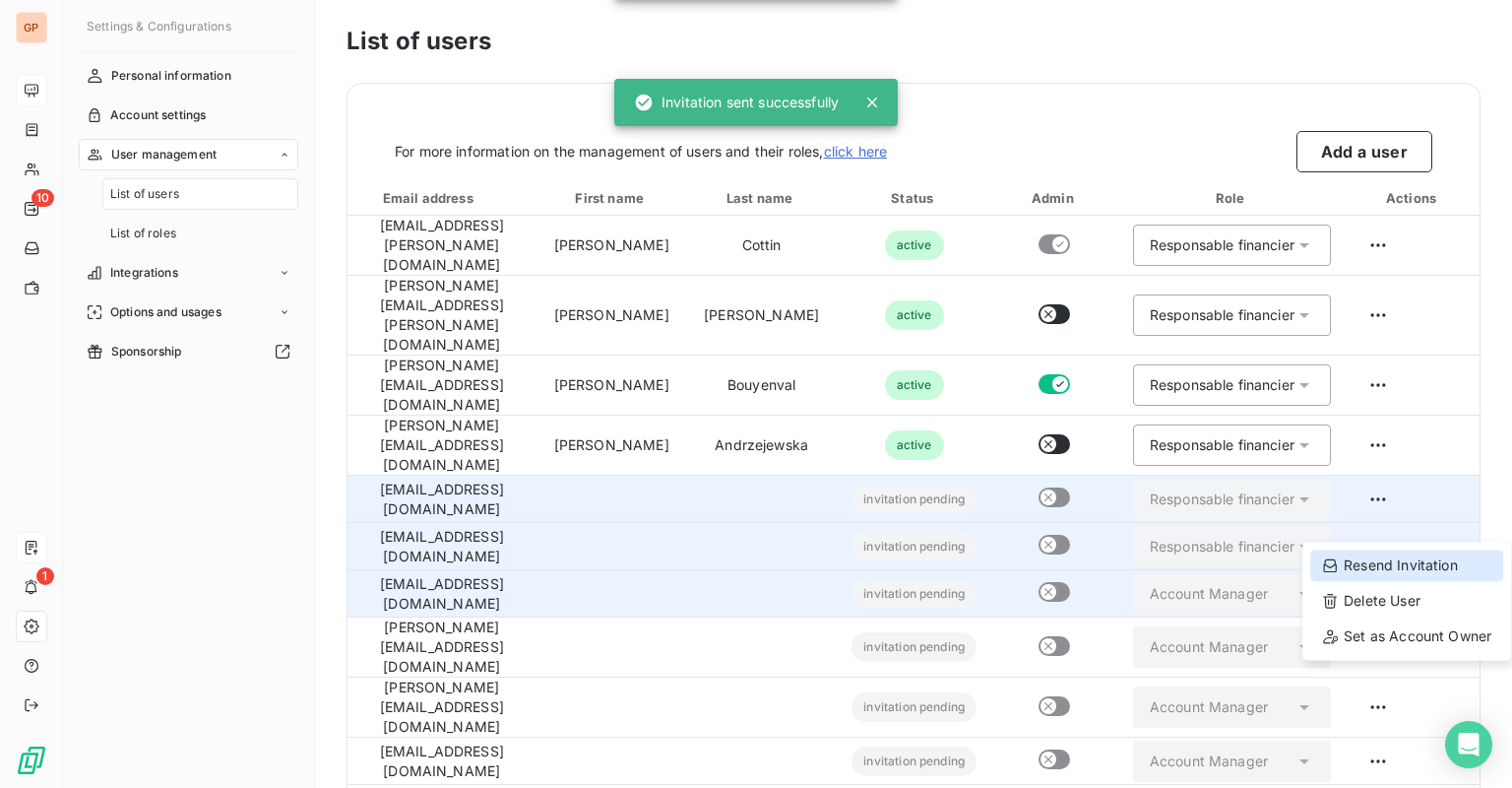 click on "Resend Invitation" at bounding box center [1407, 565] 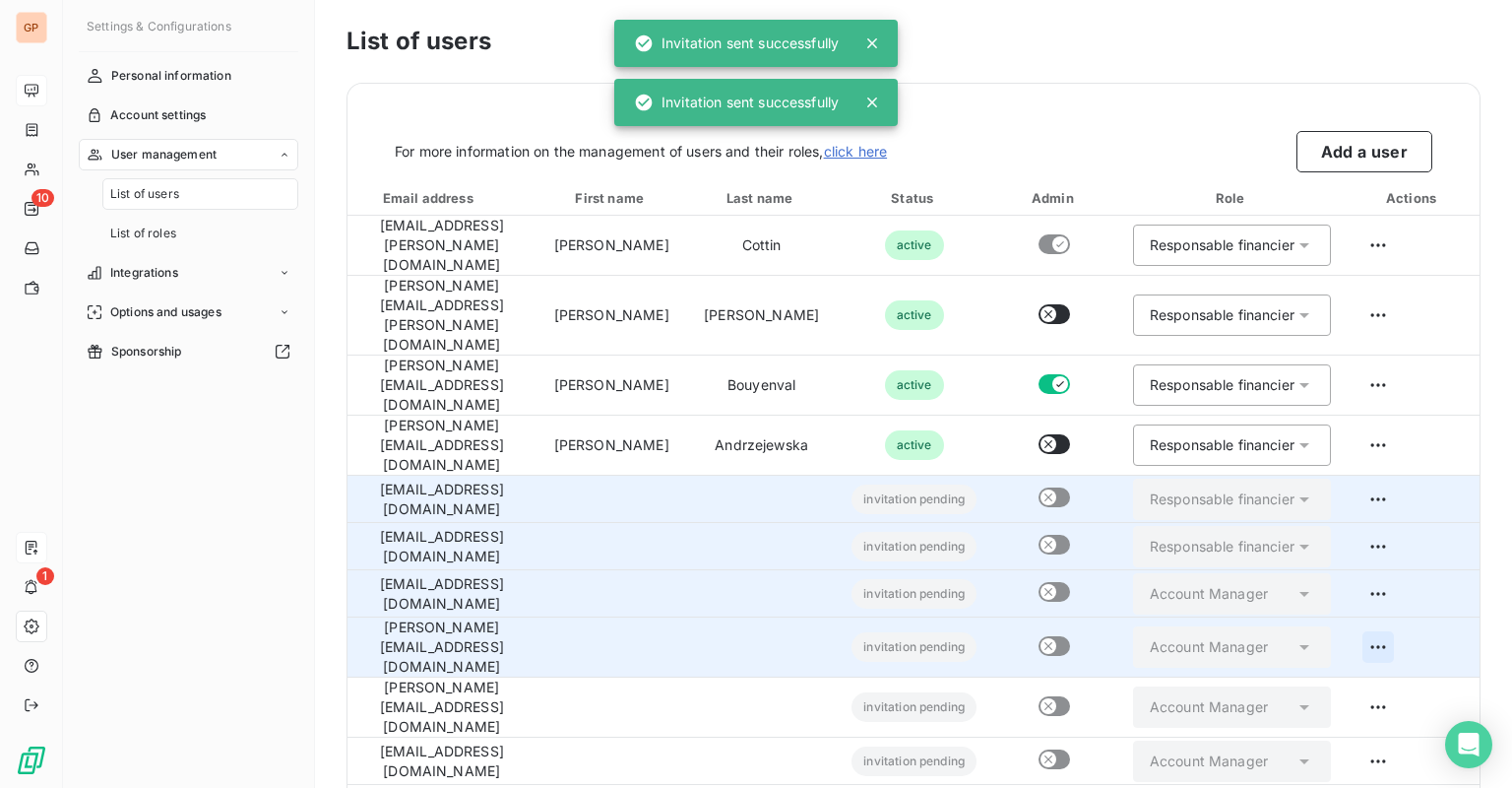 click on "GP 10 1 Settings & Configurations Personal information Account settings User management List of users List of roles Integrations Options and usages Sponsorship List of users For more information on the management of users and their roles,  click here Add a user Email address First name Last name Status Admin Role Actions ronan.cottin@graitec.com Ronan Cottin active Responsable financier anna.markowicz-mars@graitec.com Anna Markowicz-Mars active Responsable financier isabelle.bouyenval@graitec.com Isabelle Bouyenval active Responsable financier iwona.andrzejewska@graitec.com Iwona Andrzejewska active Responsable financier accounts.poland@graitec.com invitation pending Responsable financier agata.petrycka@graitec.com invitation pending Responsable financier beata.kapusta@graitec.com invitation pending Account Manager jacek.bubka@graitec.com invitation pending Account Manager natalia.tondel@graitec.com invitation pending Account Manager patryk.kunicki@graitec.com invitation pending" at bounding box center (756, 394) 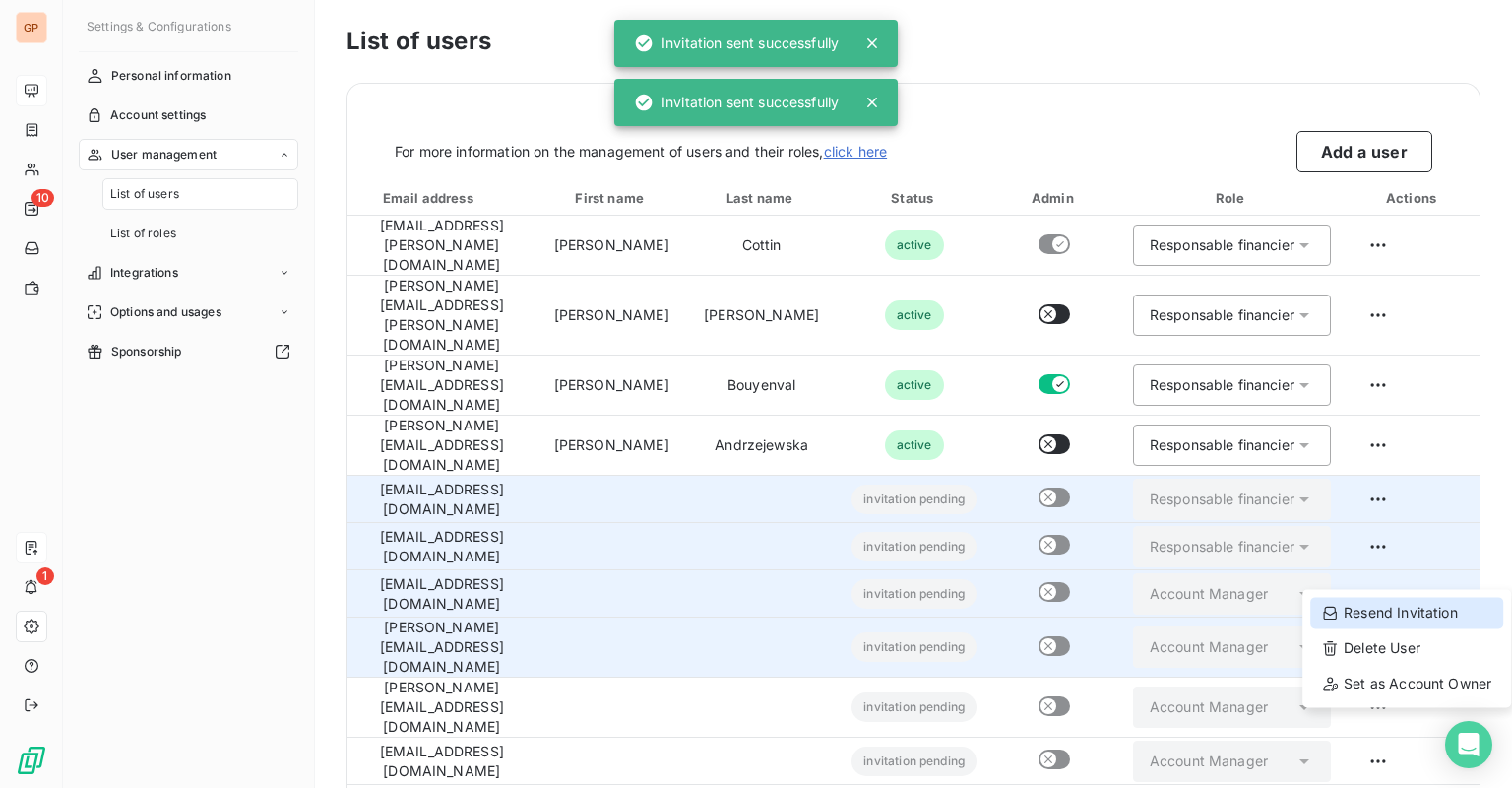 click on "Resend Invitation" at bounding box center [1407, 613] 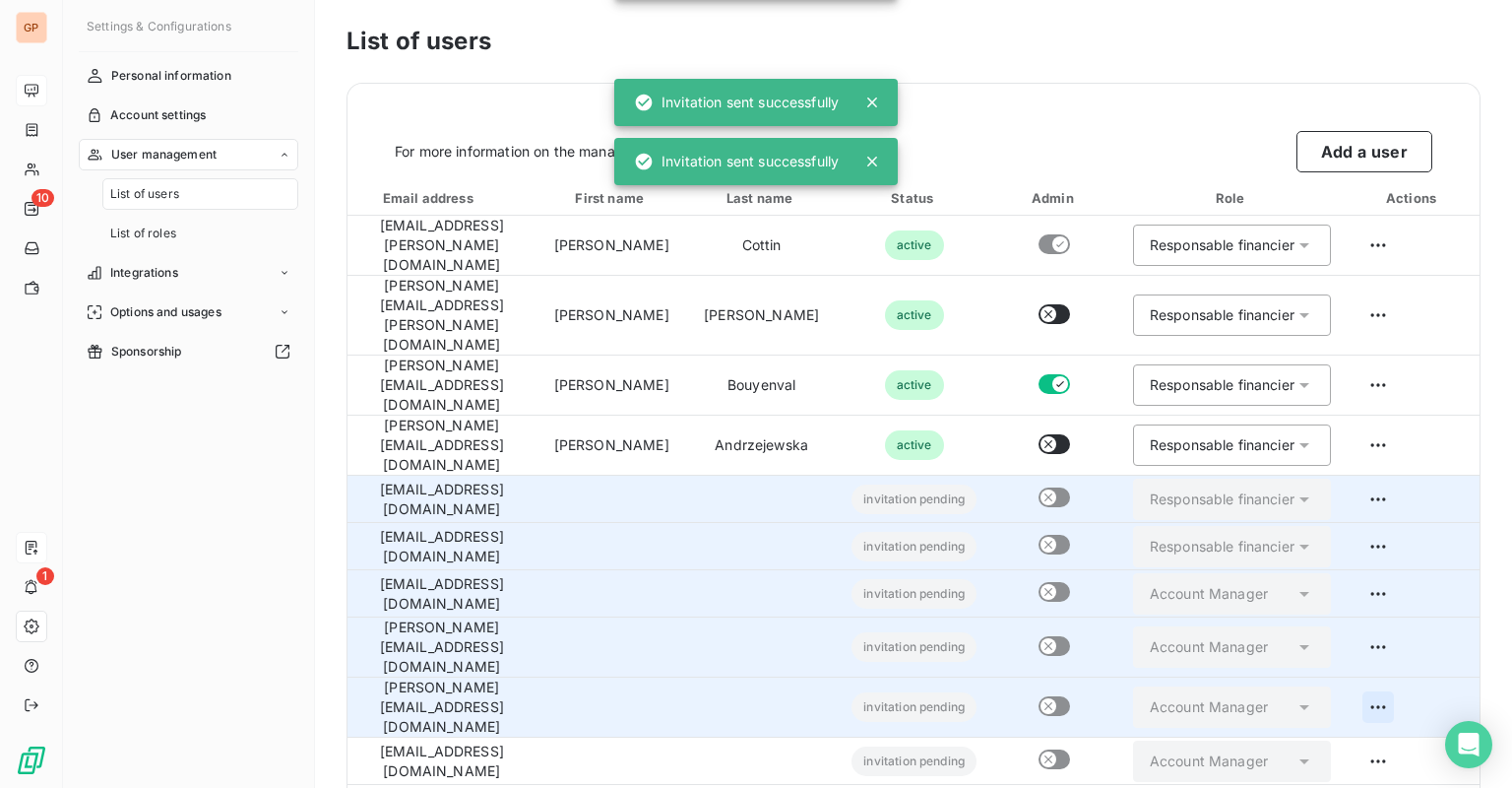 click on "GP 10 1 Settings & Configurations Personal information Account settings User management List of users List of roles Integrations Options and usages Sponsorship List of users For more information on the management of users and their roles,  click here Add a user Email address First name Last name Status Admin Role Actions ronan.cottin@graitec.com Ronan Cottin active Responsable financier anna.markowicz-mars@graitec.com Anna Markowicz-Mars active Responsable financier isabelle.bouyenval@graitec.com Isabelle Bouyenval active Responsable financier iwona.andrzejewska@graitec.com Iwona Andrzejewska active Responsable financier accounts.poland@graitec.com invitation pending Responsable financier agata.petrycka@graitec.com invitation pending Responsable financier beata.kapusta@graitec.com invitation pending Account Manager jacek.bubka@graitec.com invitation pending Account Manager natalia.tondel@graitec.com invitation pending Account Manager patryk.kunicki@graitec.com invitation pending" at bounding box center [756, 394] 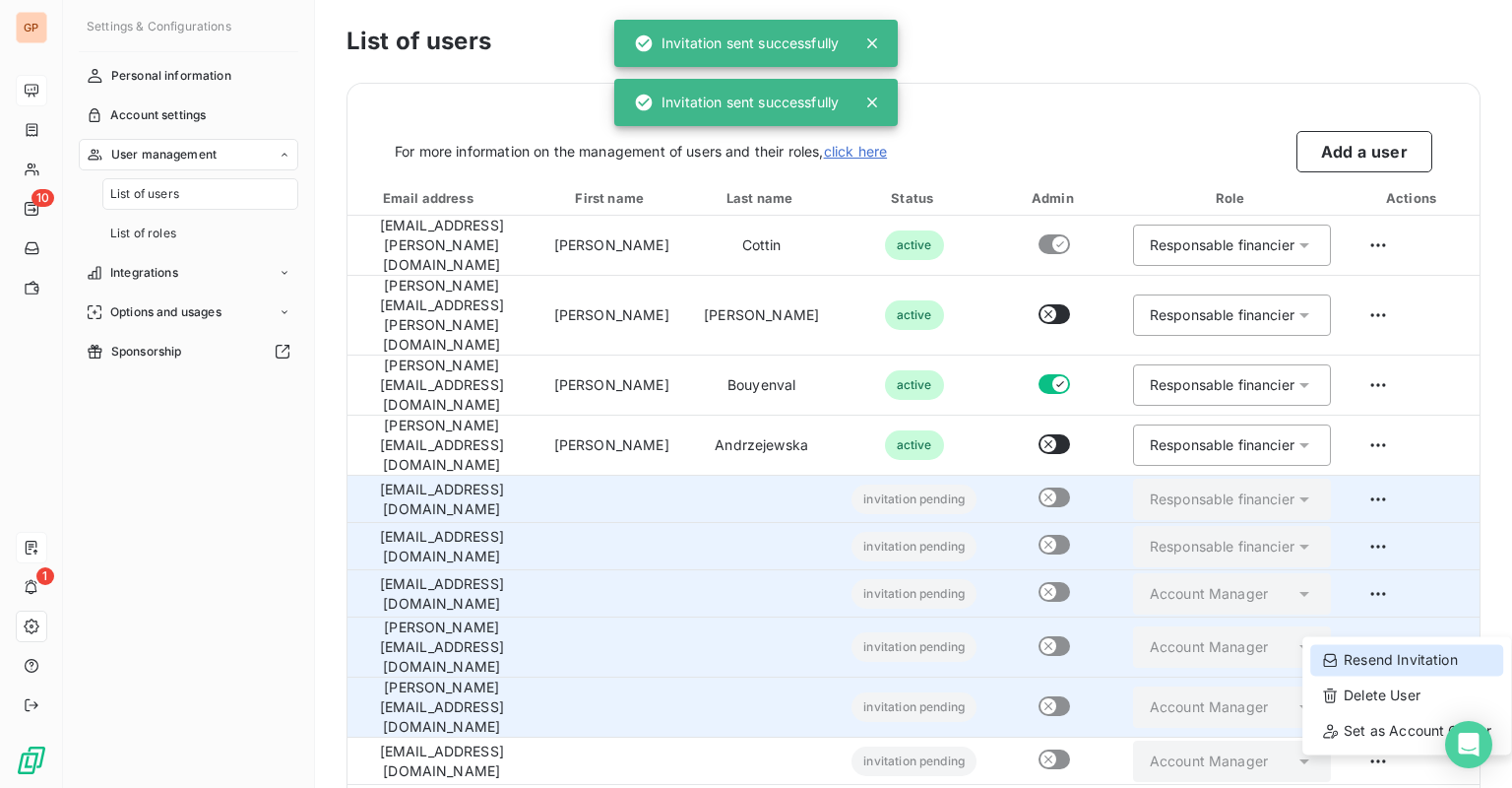 click on "Resend Invitation" at bounding box center [1407, 660] 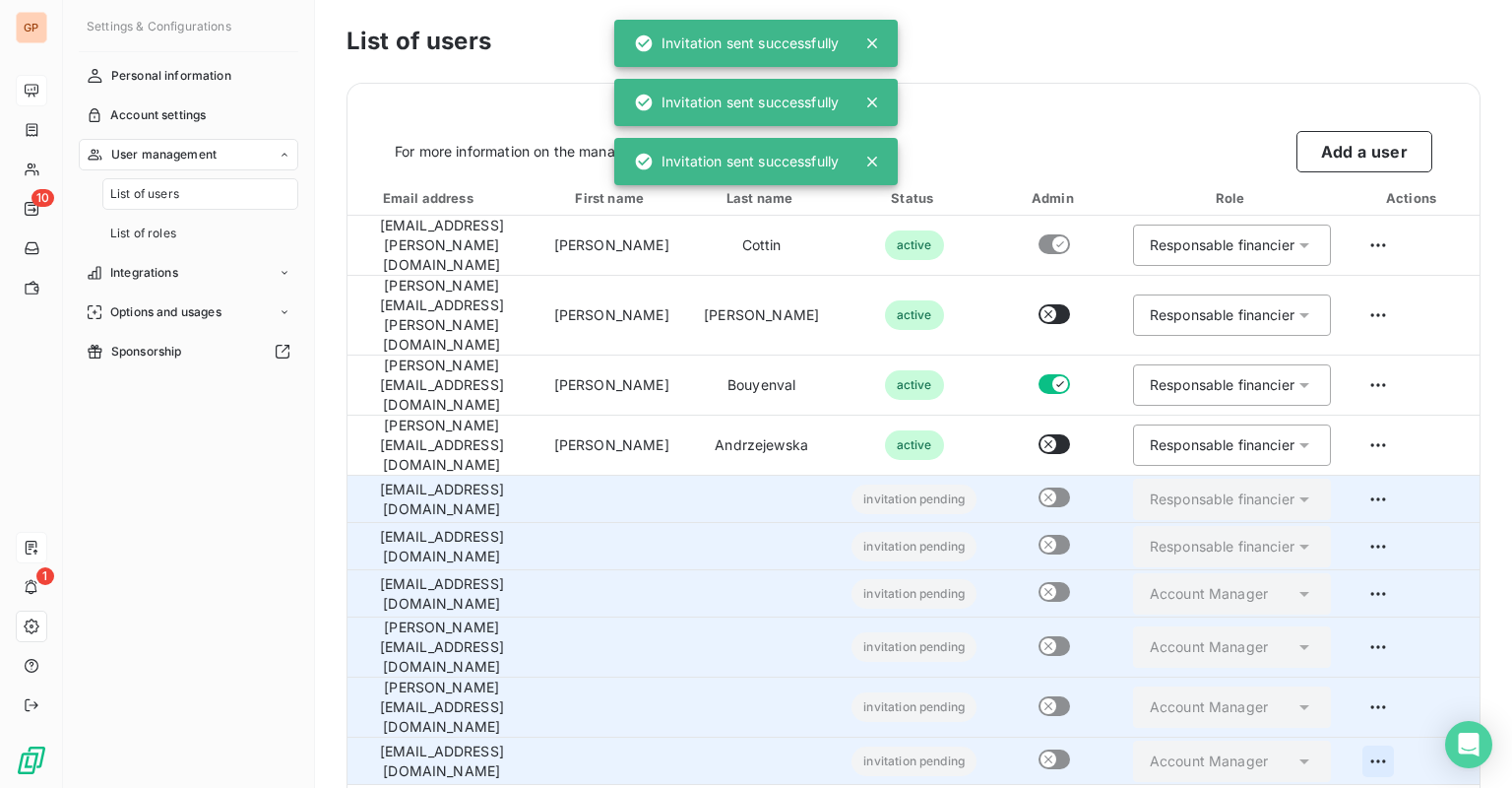 click on "GP 10 1 Settings & Configurations Personal information Account settings User management List of users List of roles Integrations Options and usages Sponsorship List of users For more information on the management of users and their roles,  click here Add a user Email address First name Last name Status Admin Role Actions ronan.cottin@graitec.com Ronan Cottin active Responsable financier anna.markowicz-mars@graitec.com Anna Markowicz-Mars active Responsable financier isabelle.bouyenval@graitec.com Isabelle Bouyenval active Responsable financier iwona.andrzejewska@graitec.com Iwona Andrzejewska active Responsable financier accounts.poland@graitec.com invitation pending Responsable financier agata.petrycka@graitec.com invitation pending Responsable financier beata.kapusta@graitec.com invitation pending Account Manager jacek.bubka@graitec.com invitation pending Account Manager natalia.tondel@graitec.com invitation pending Account Manager patryk.kunicki@graitec.com invitation pending" at bounding box center [756, 394] 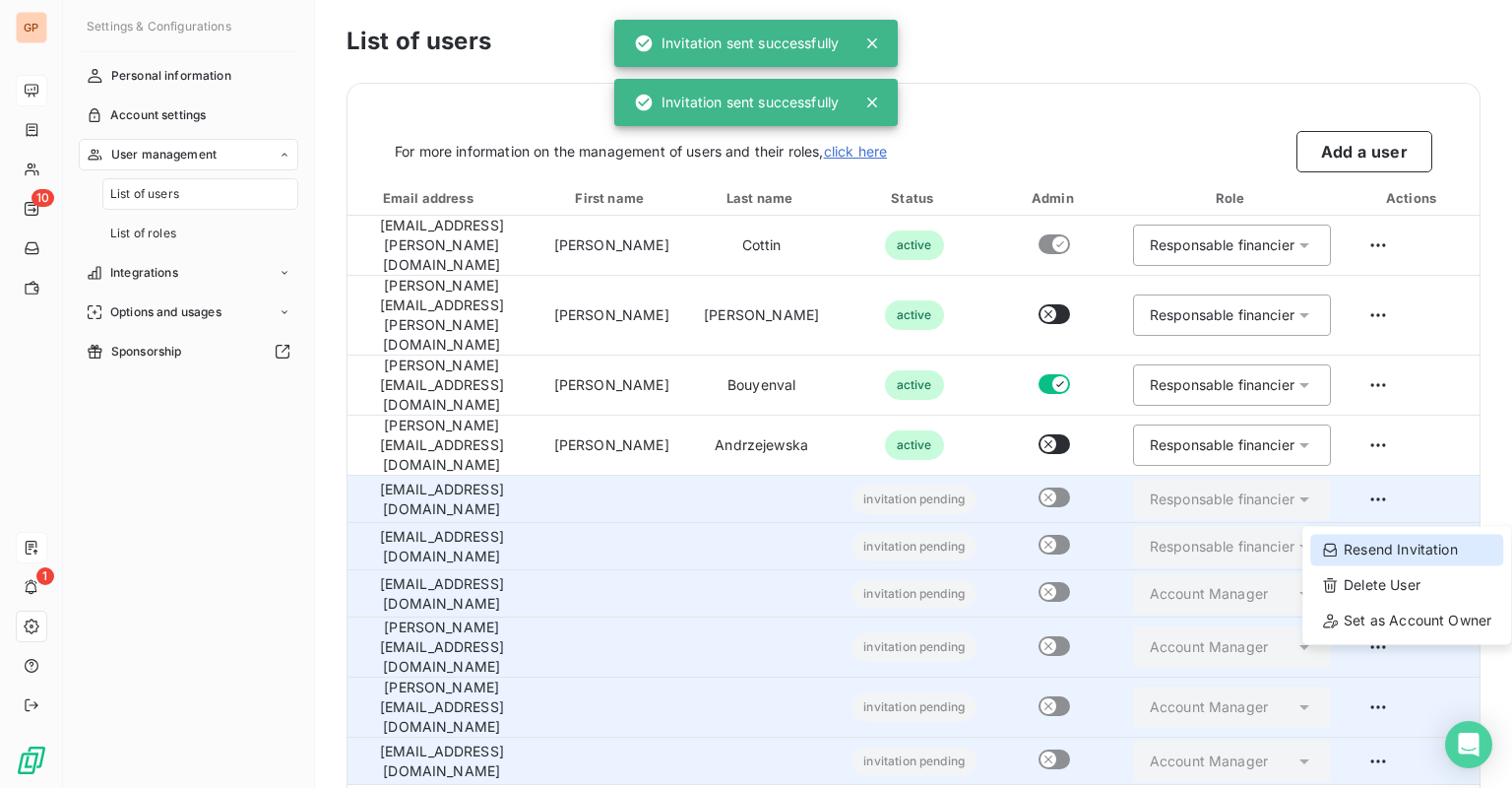 click on "Resend Invitation" at bounding box center (1407, 550) 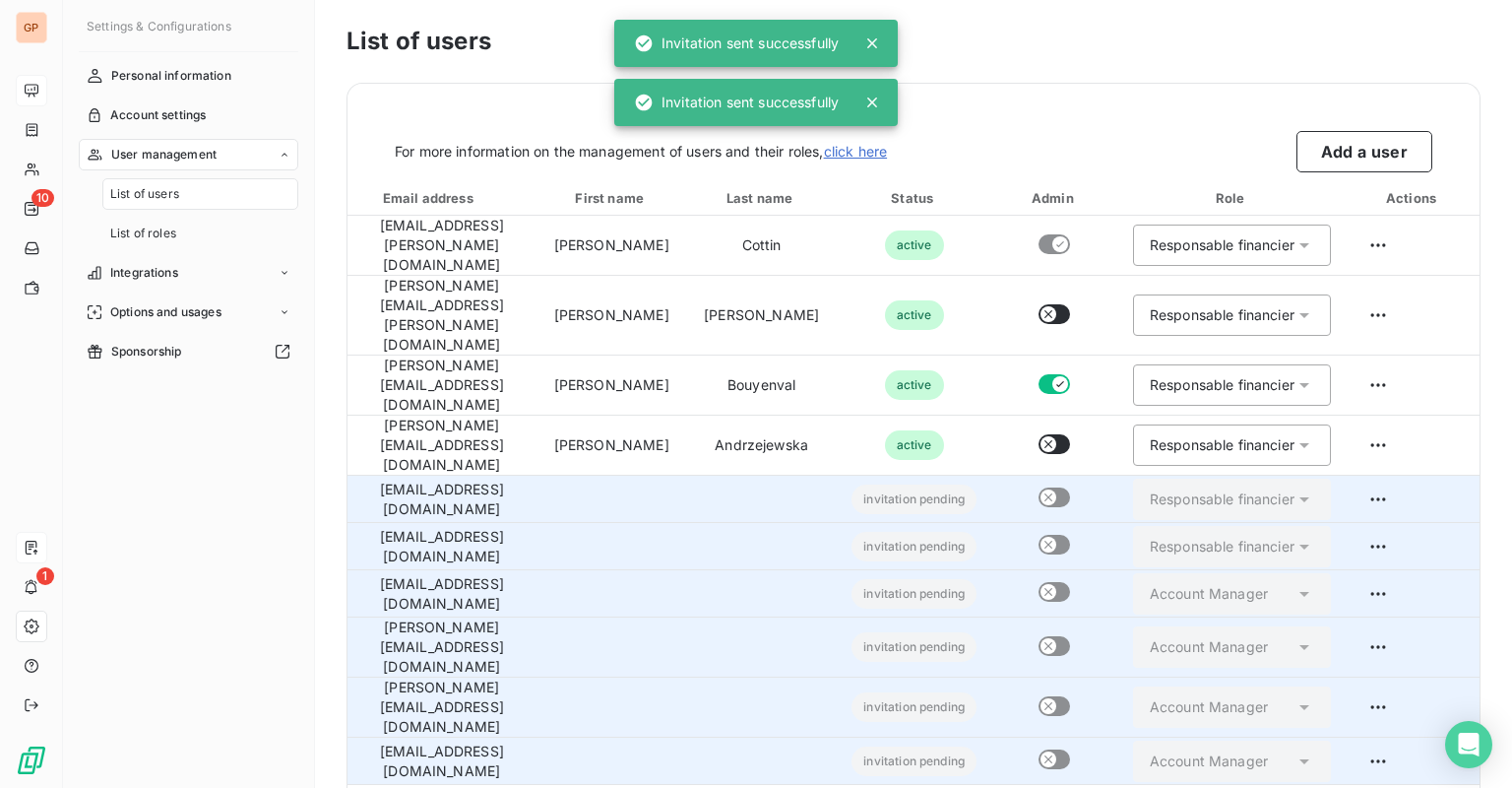 click on "GP 10 1 Settings & Configurations Personal information Account settings User management List of users List of roles Integrations Options and usages Sponsorship List of users For more information on the management of users and their roles,  click here Add a user Email address First name Last name Status Admin Role Actions ronan.cottin@graitec.com Ronan Cottin active Responsable financier anna.markowicz-mars@graitec.com Anna Markowicz-Mars active Responsable financier isabelle.bouyenval@graitec.com Isabelle Bouyenval active Responsable financier iwona.andrzejewska@graitec.com Iwona Andrzejewska active Responsable financier accounts.poland@graitec.com invitation pending Responsable financier agata.petrycka@graitec.com invitation pending Responsable financier beata.kapusta@graitec.com invitation pending Account Manager jacek.bubka@graitec.com invitation pending Account Manager natalia.tondel@graitec.com invitation pending Account Manager patryk.kunicki@graitec.com invitation pending" at bounding box center [756, 394] 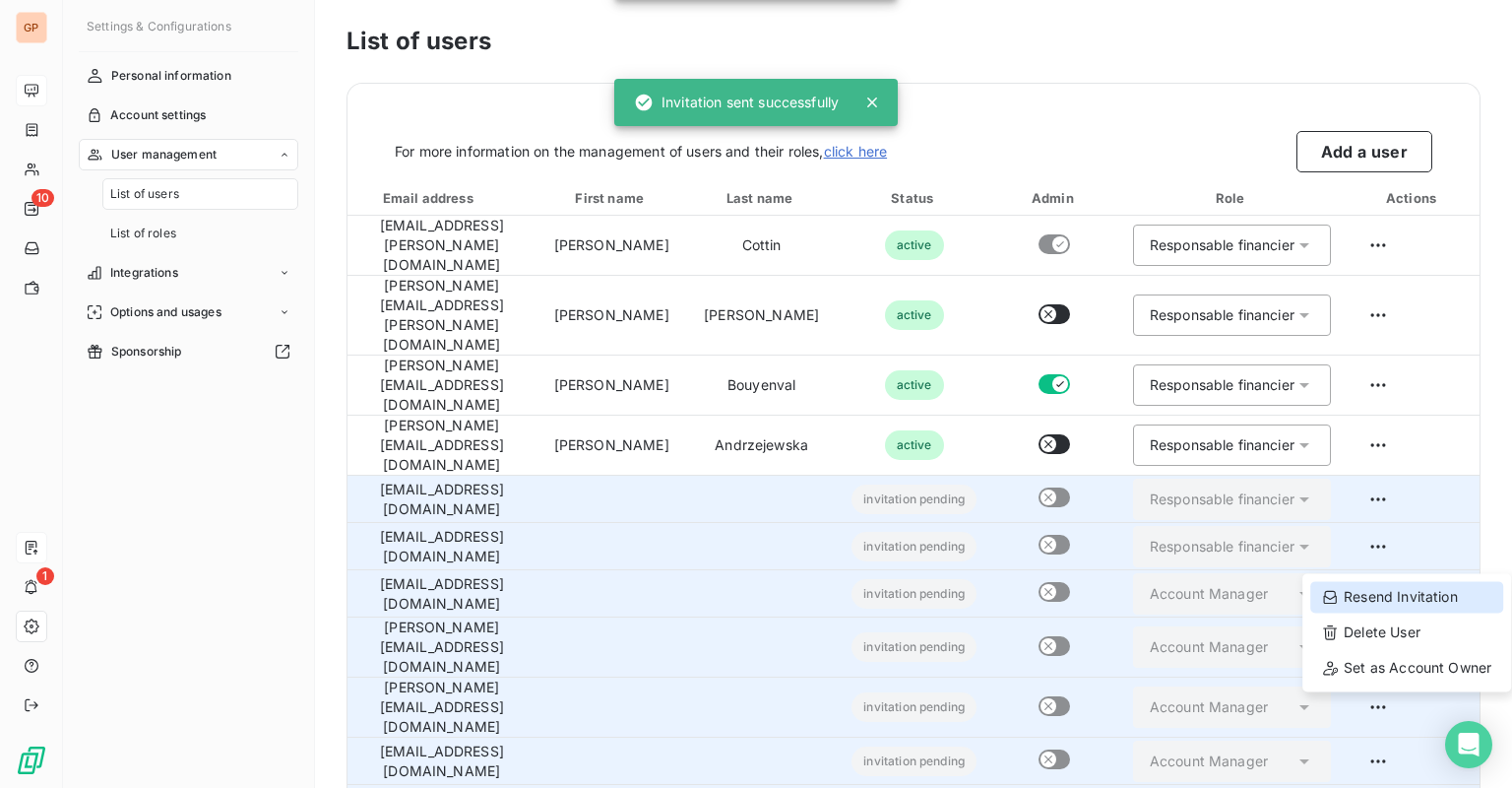 click on "Resend Invitation" at bounding box center (1407, 597) 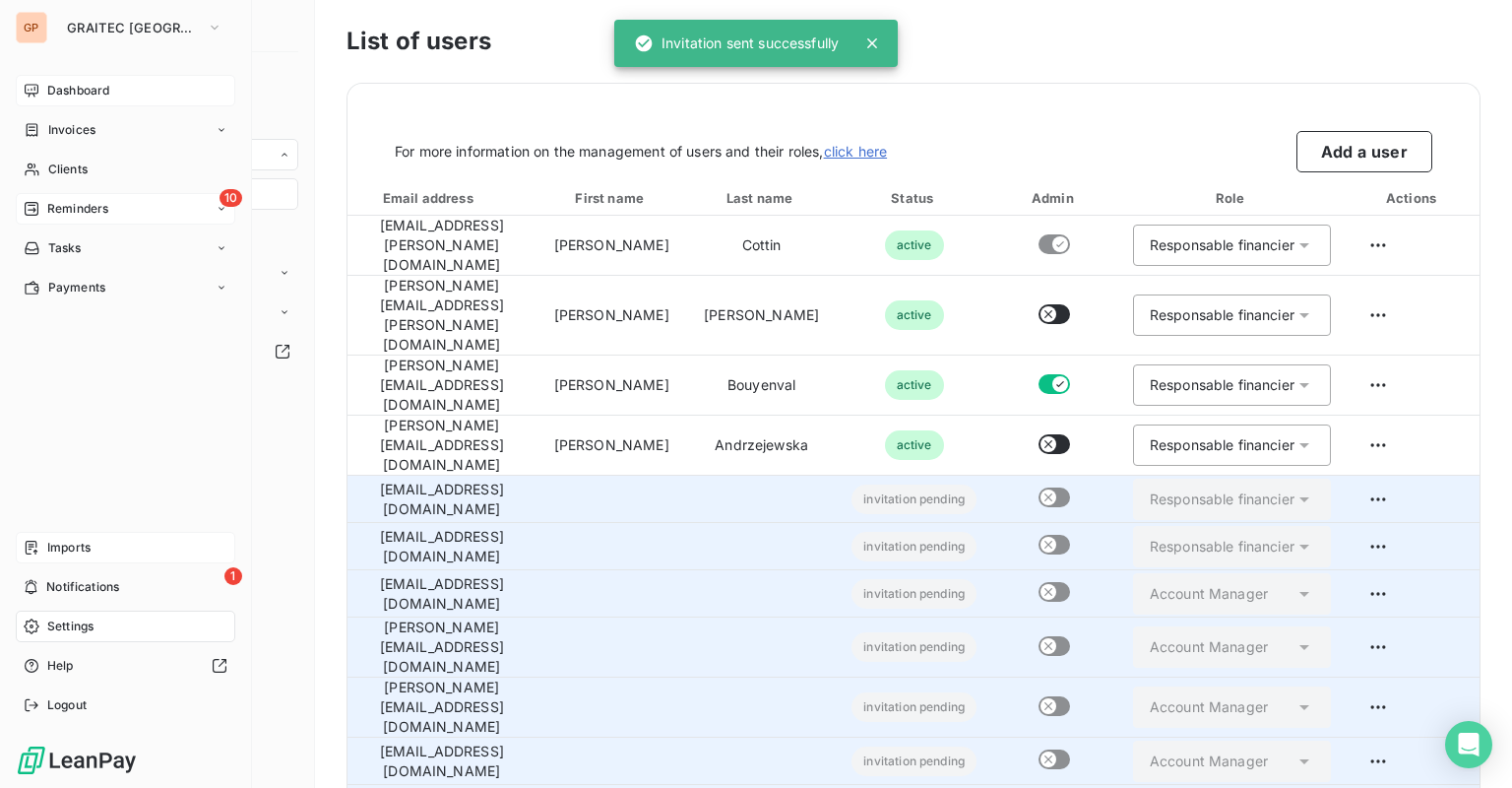 click on "Reminders" at bounding box center (78, 209) 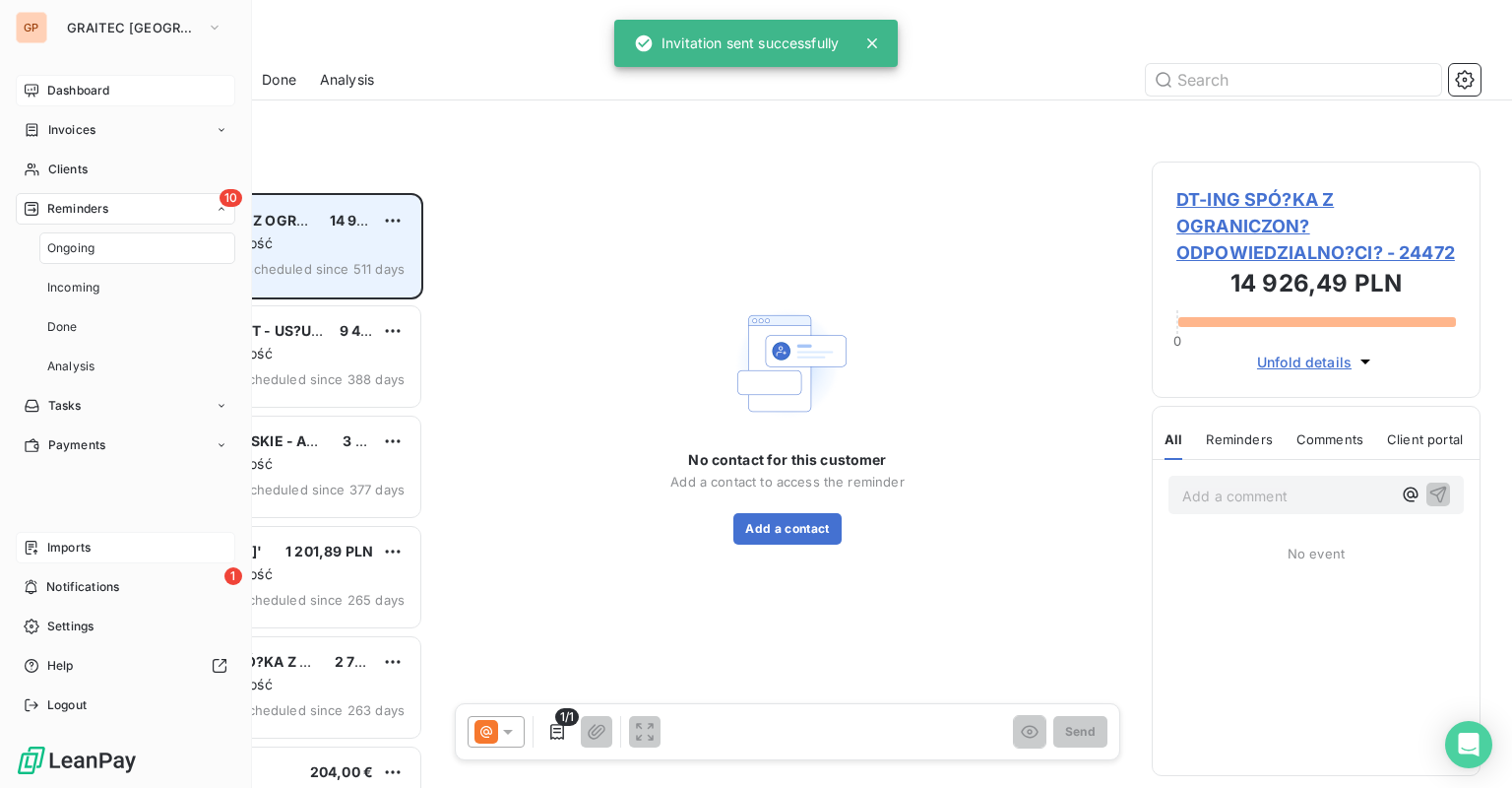 scroll, scrollTop: 12, scrollLeft: 12, axis: both 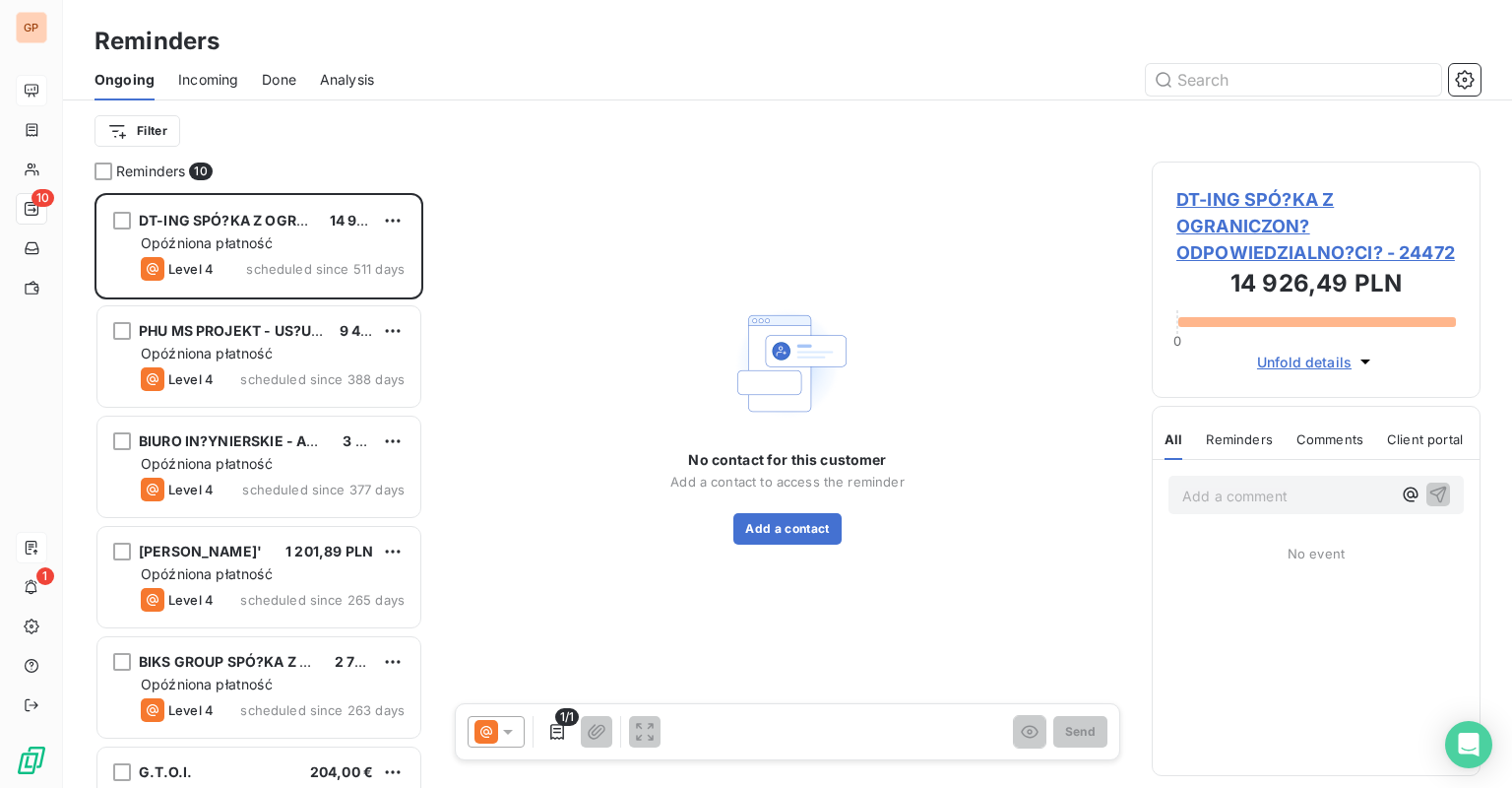 click on "Done" at bounding box center (279, 80) 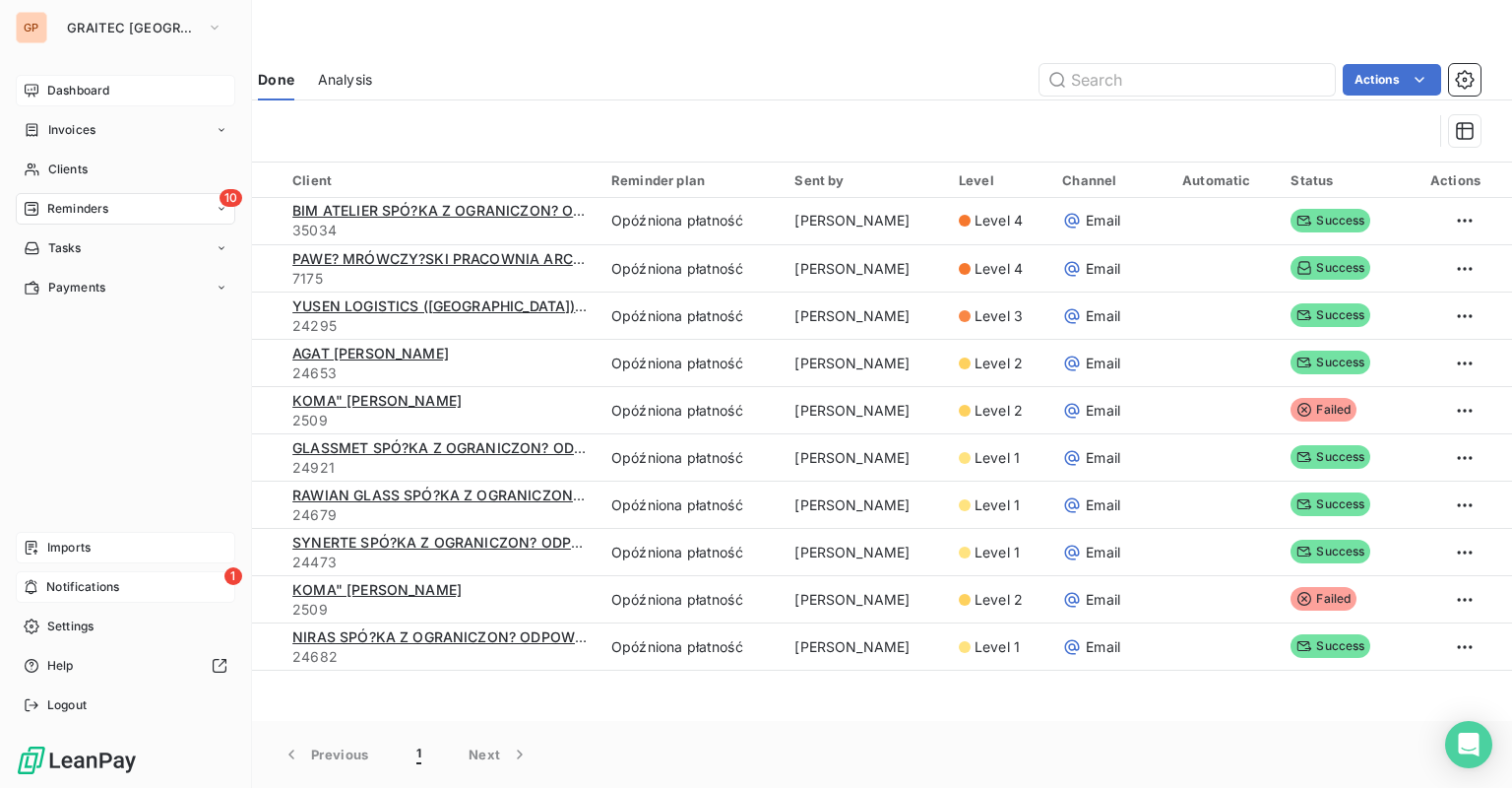 click on "Notifications" at bounding box center (83, 587) 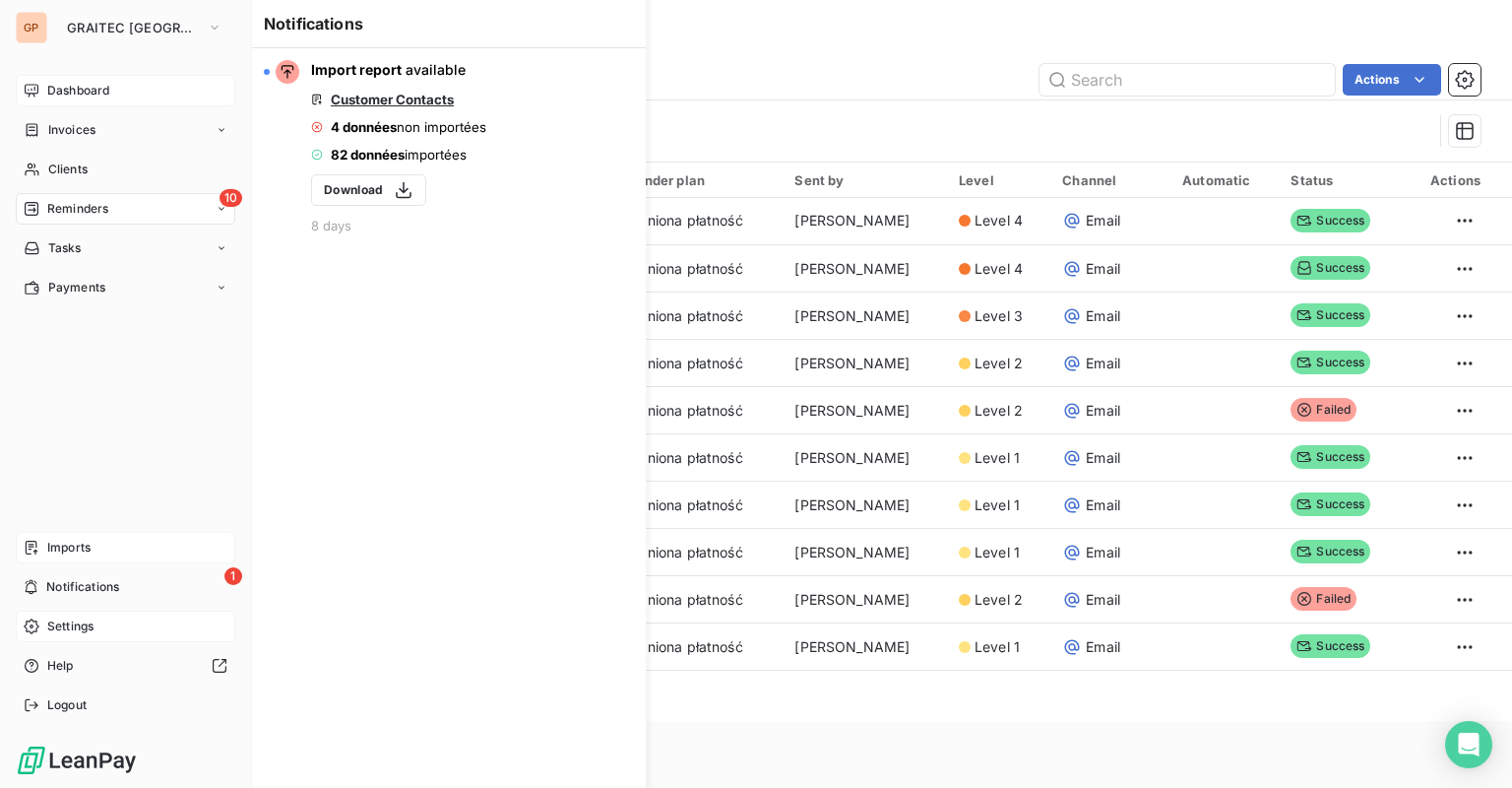 click on "Settings" at bounding box center [70, 626] 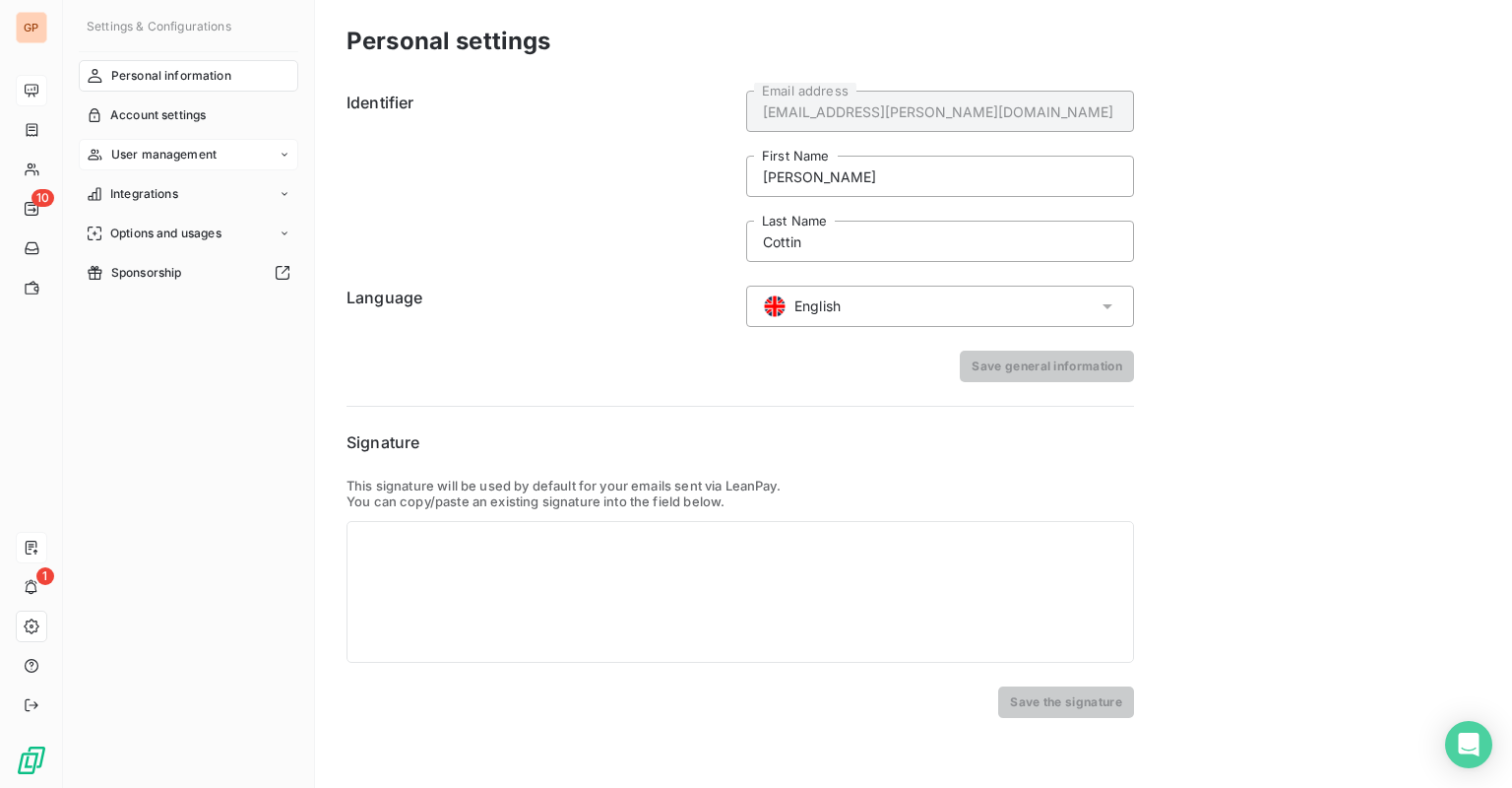 click on "User management" at bounding box center [188, 155] 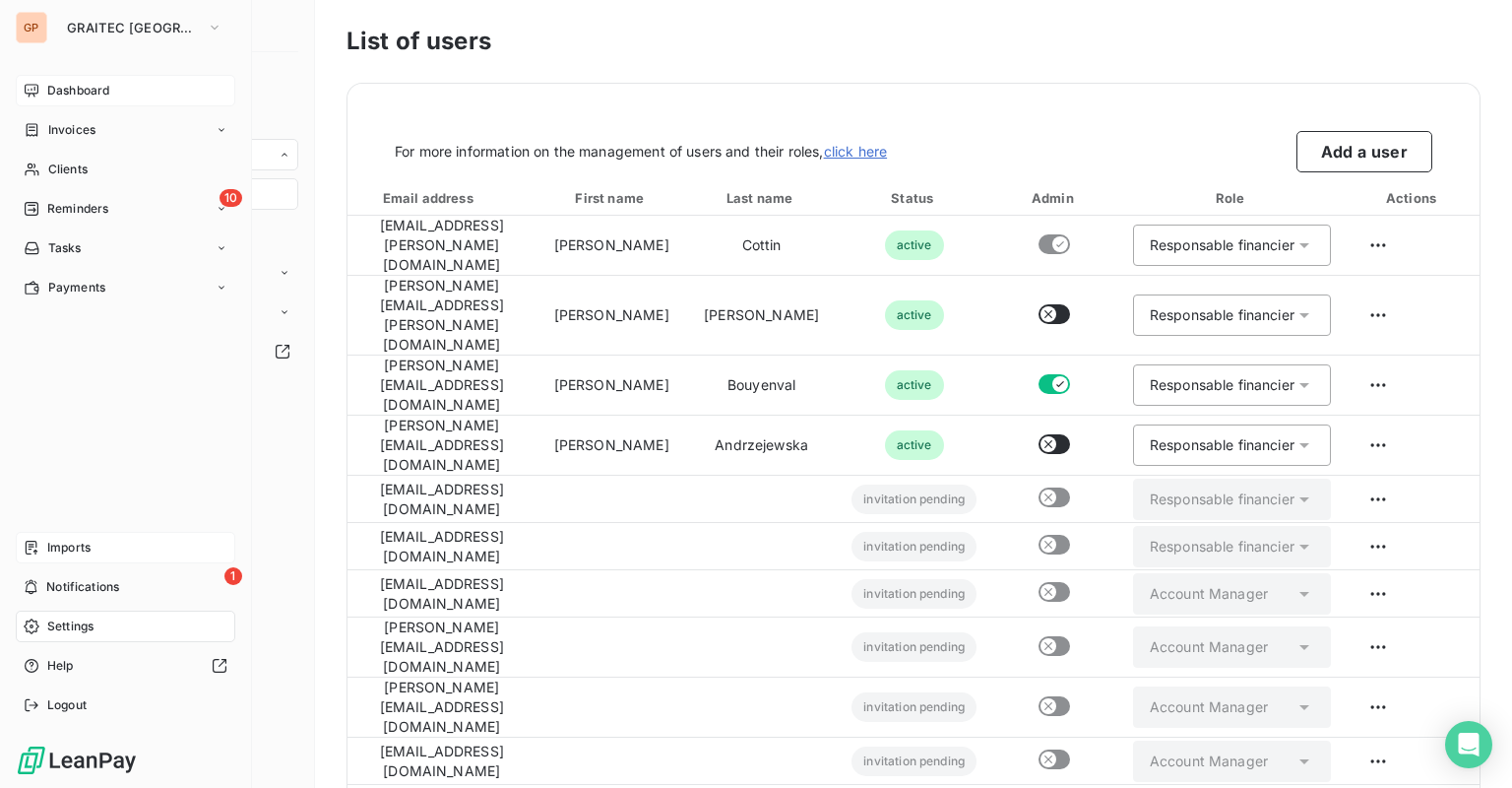 click on "Dashboard Invoices Clients 10 Reminders Tasks Payments Imports 1 Notifications Settings Help Logout" at bounding box center (125, 398) 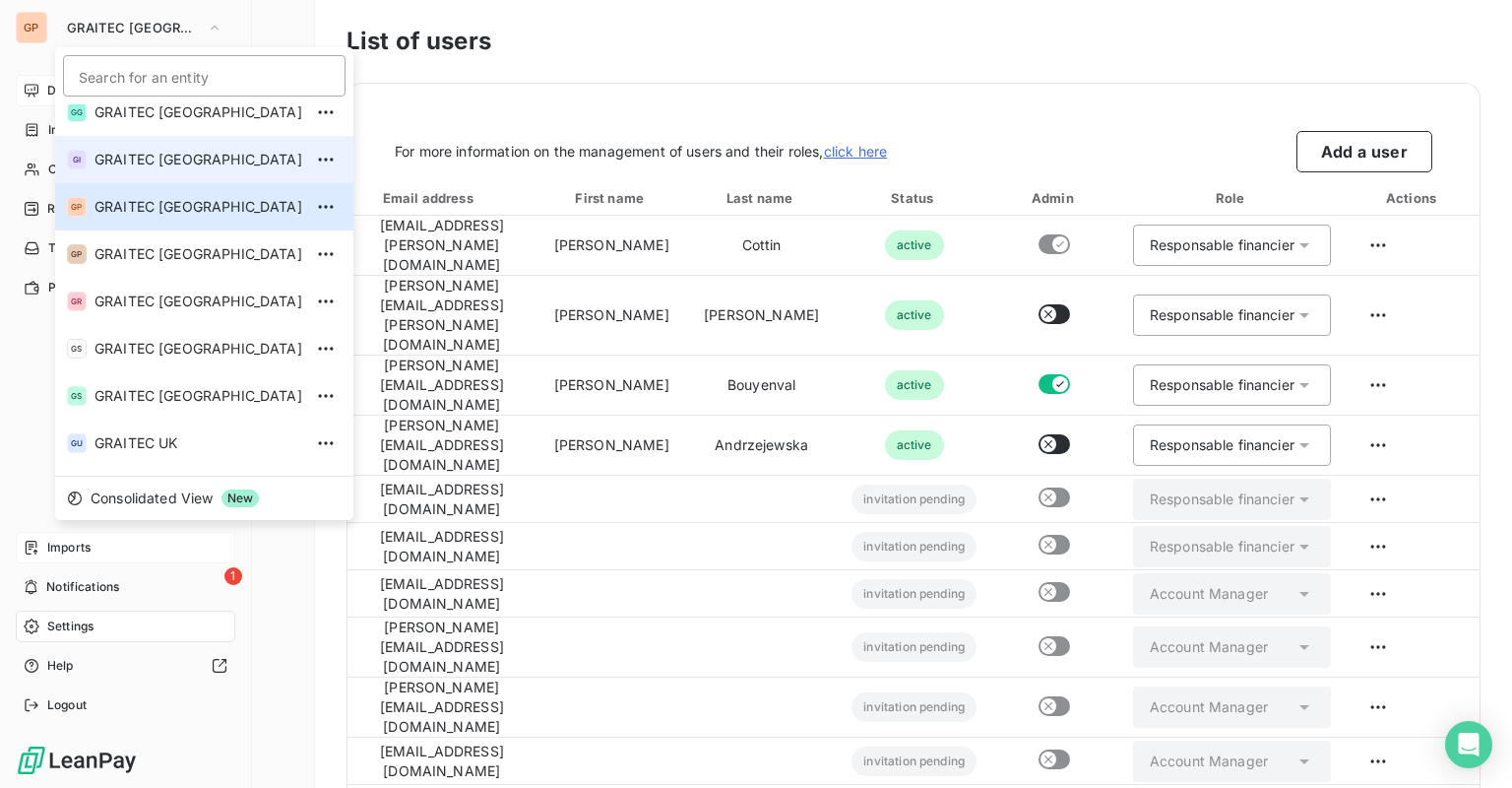 scroll, scrollTop: 195, scrollLeft: 0, axis: vertical 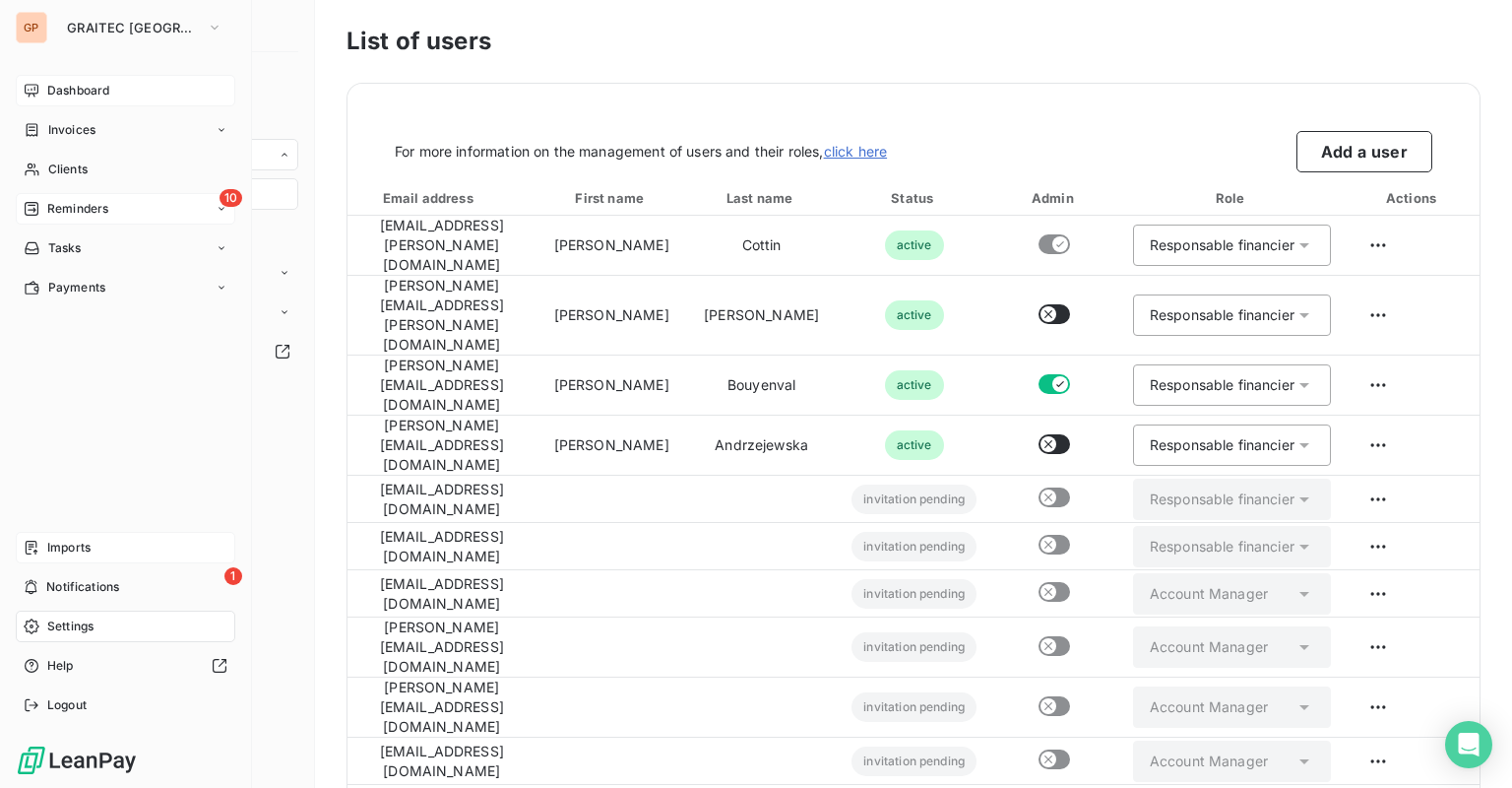 click on "Reminders" at bounding box center [78, 209] 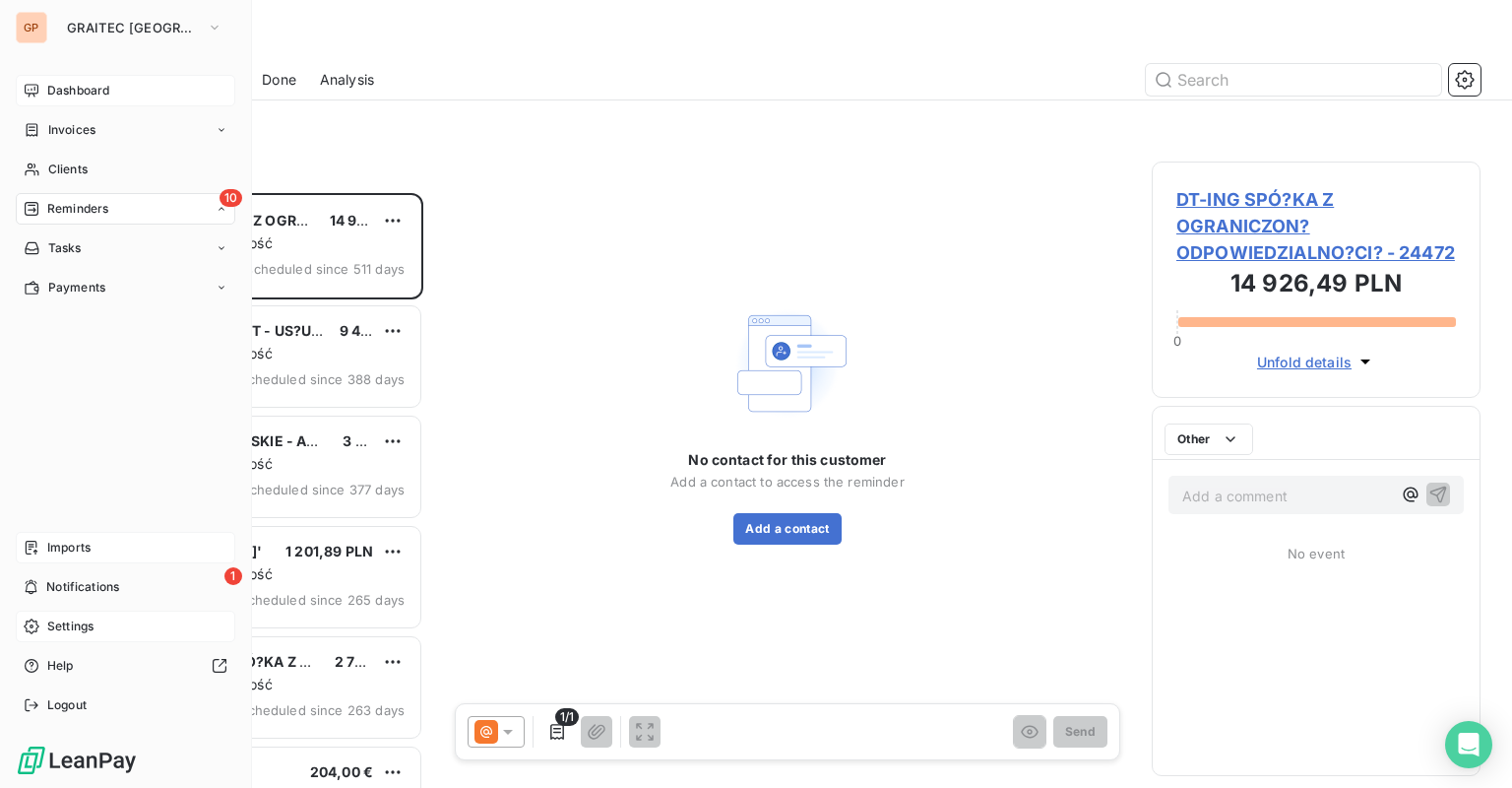 scroll, scrollTop: 12, scrollLeft: 12, axis: both 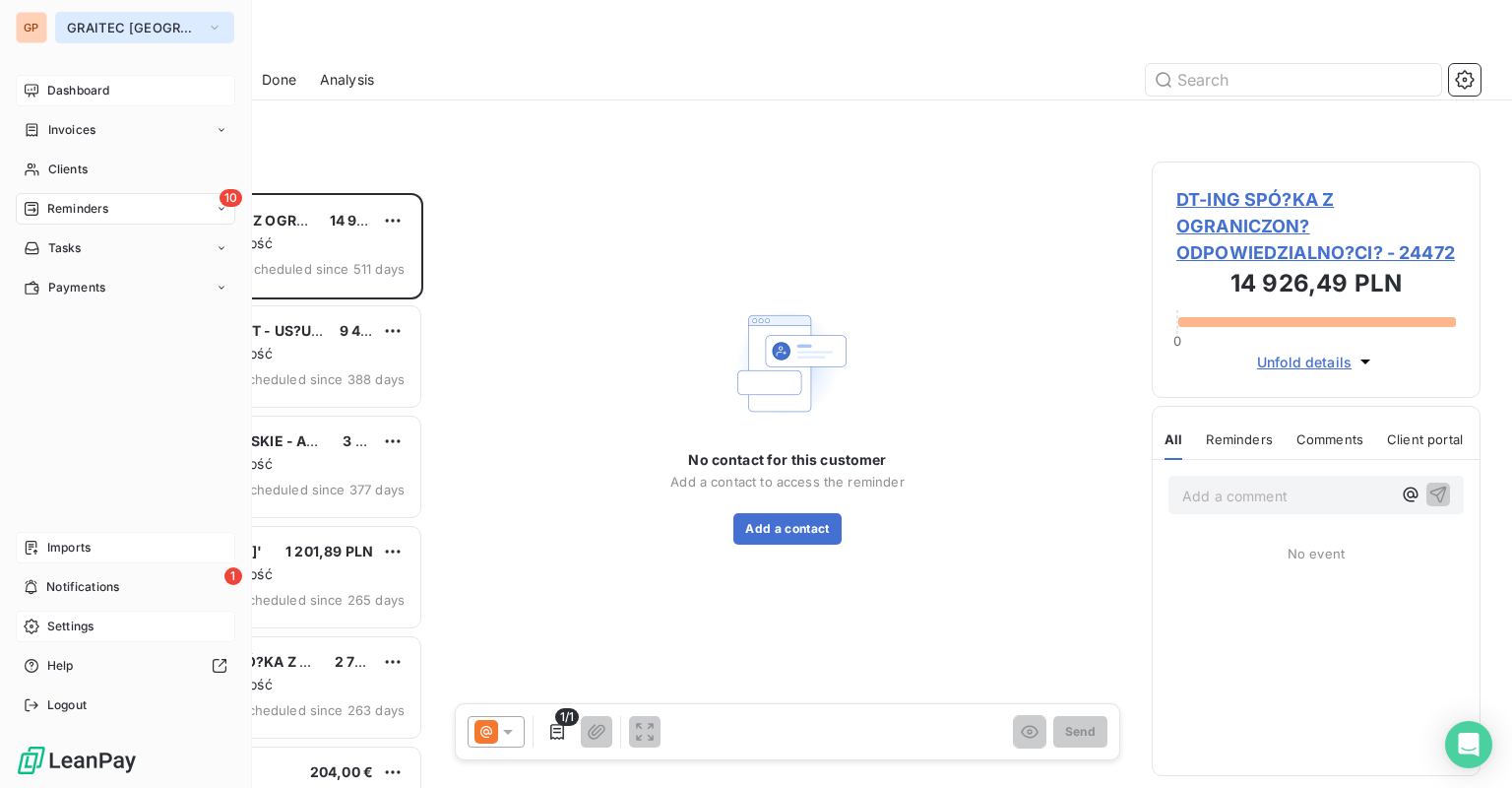 click on "GRAITEC POLAND" at bounding box center [133, 28] 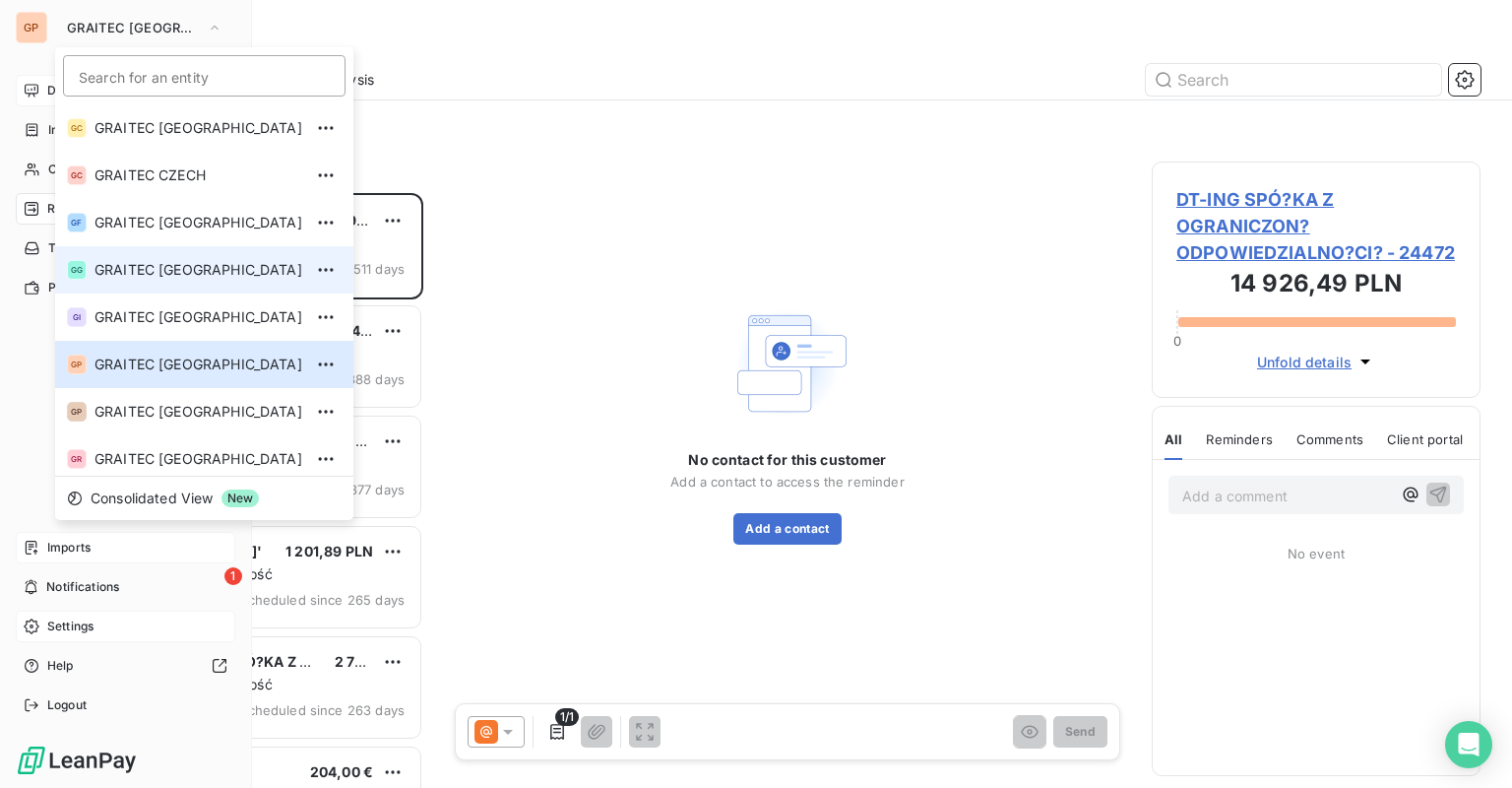 click on "GRAITEC [GEOGRAPHIC_DATA]" at bounding box center (198, 270) 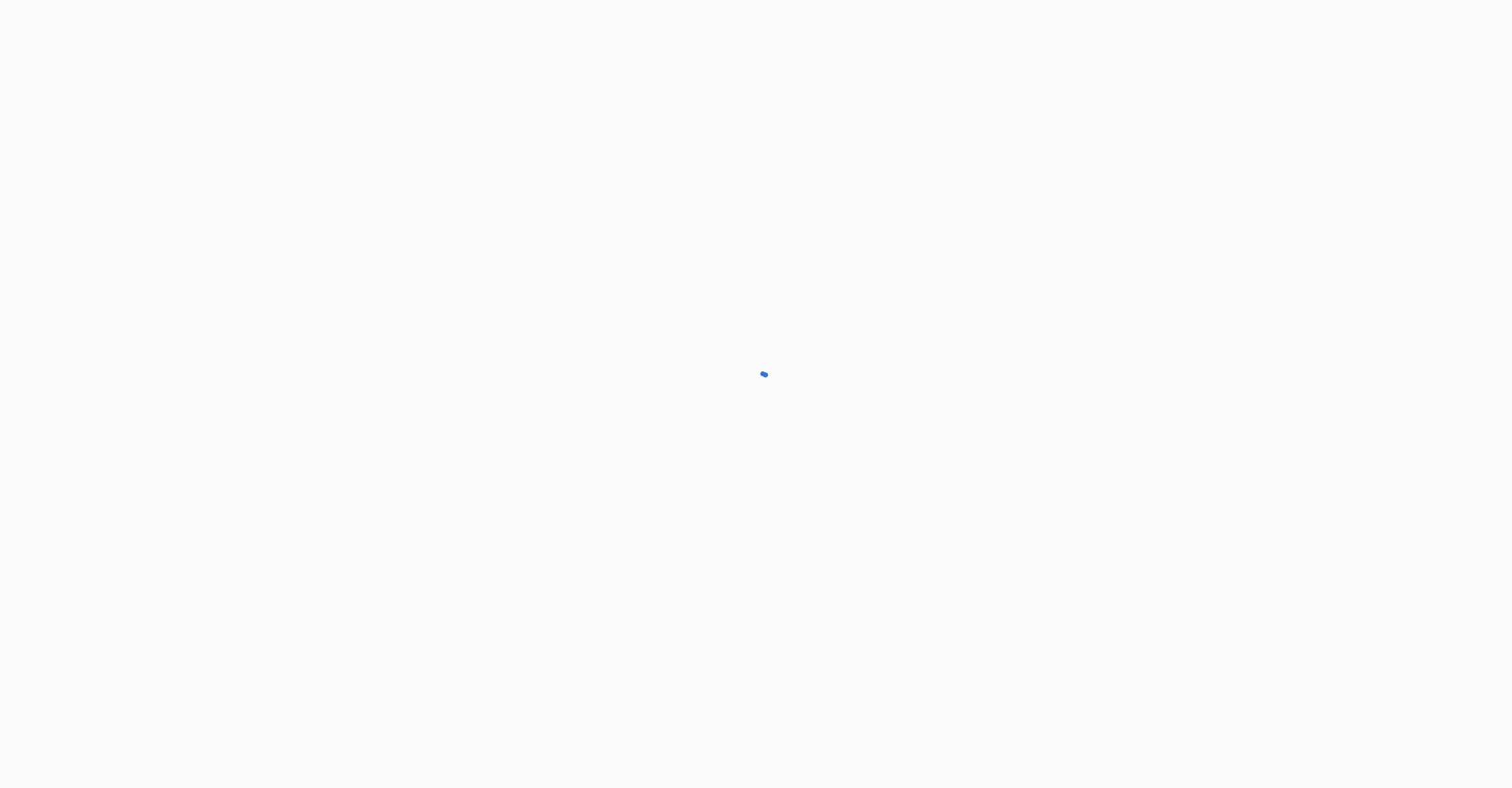 scroll, scrollTop: 0, scrollLeft: 0, axis: both 